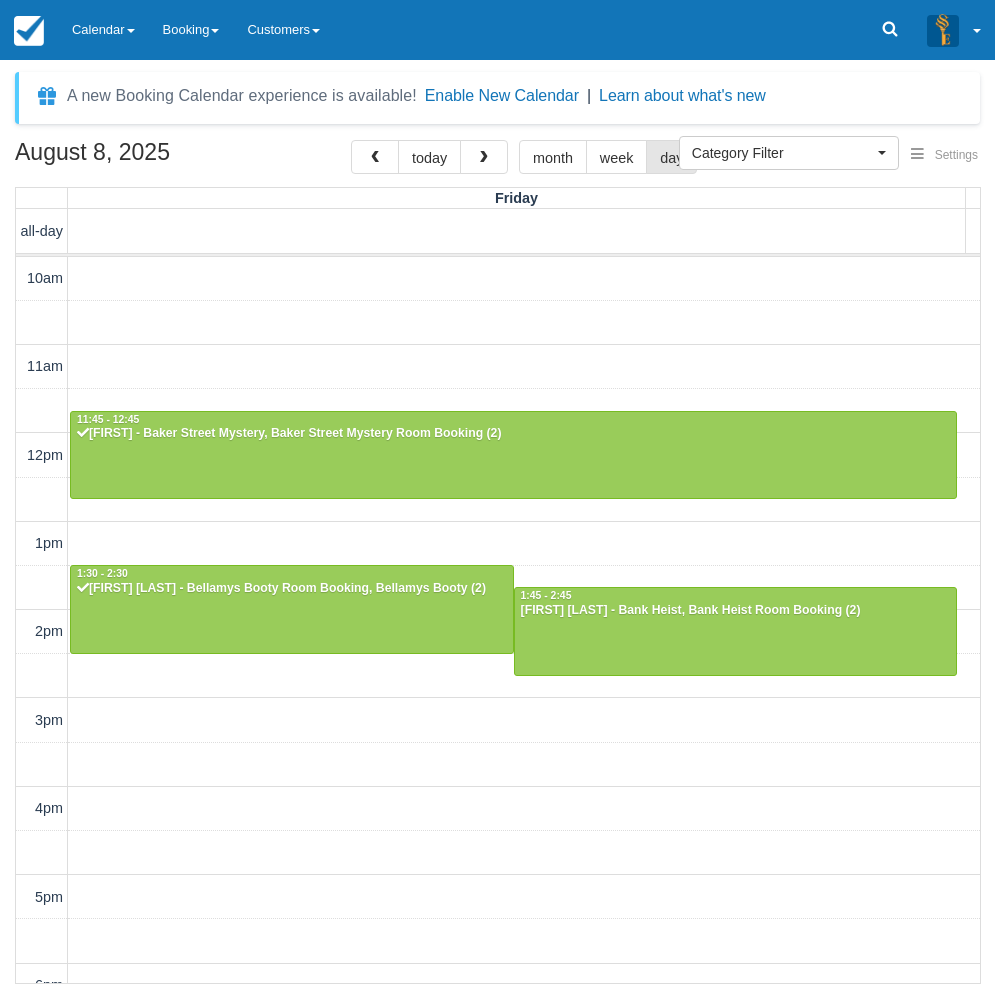 select 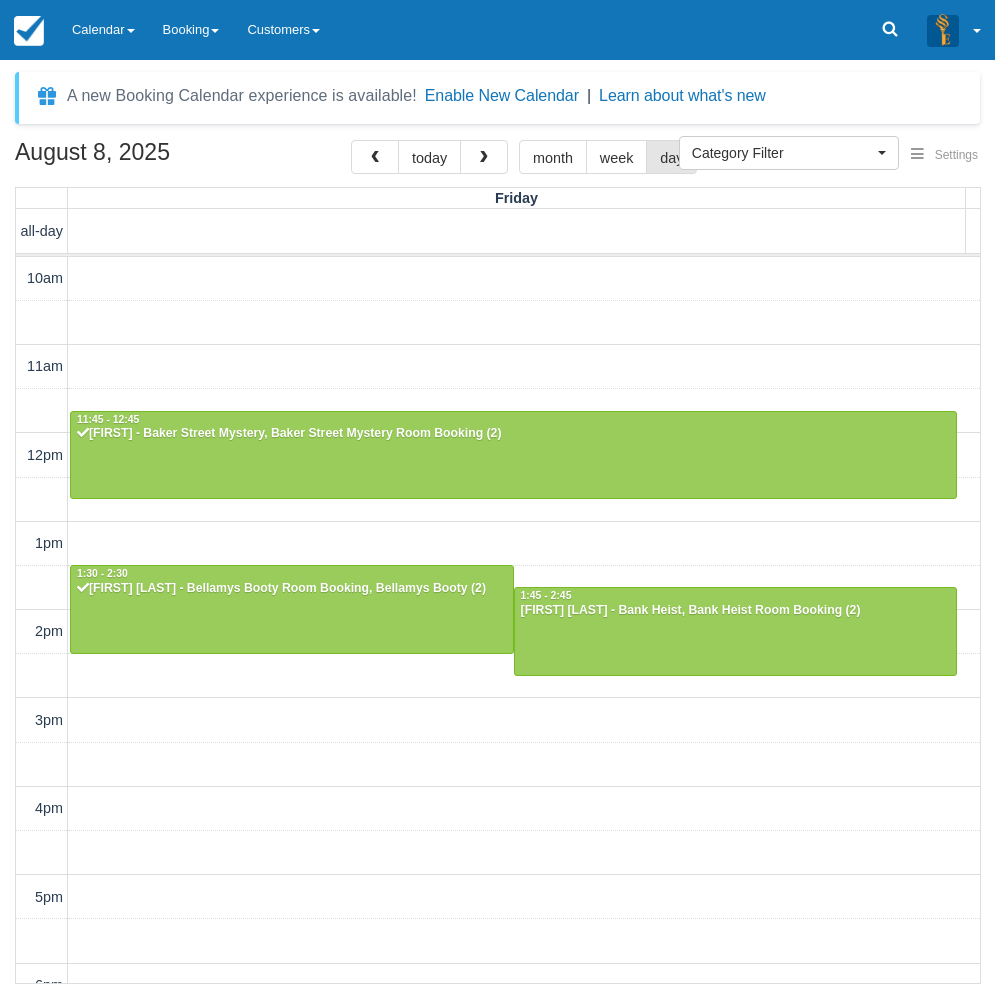 click on "[MONTH] [DAY], [YEAR] today month week day Friday all-day 10am 11am 12pm 1pm 2pm 3pm 4pm 5pm 6pm 7pm 8pm 9pm 10pm 11:45 - 12:45  [FIRST] - Baker Street Mystery, Baker Street Mystery Room Booking (2) 1:30 - 2:30  [FIRST] [LAST] - Bellamys Booty Room Booking, Bellamys Booty (2) 1:45 - 2:45 [FIRST] [LAST] - Bank Heist, Bank Heist Room Booking (2) 8:30 - 9:30  [FIRST] [LAST] - Baker Street Mystery Room Booking, Baker Street Mystery (2) 8:30 - 9:30  [FIRST] [LAST] - Paris Escape, Paris Escape Room Booking (2) 8:45 - 9:45  [FIRST] [LAST] - Bank Heist, Bank Heist Room Booking (2)" at bounding box center (497, 562) 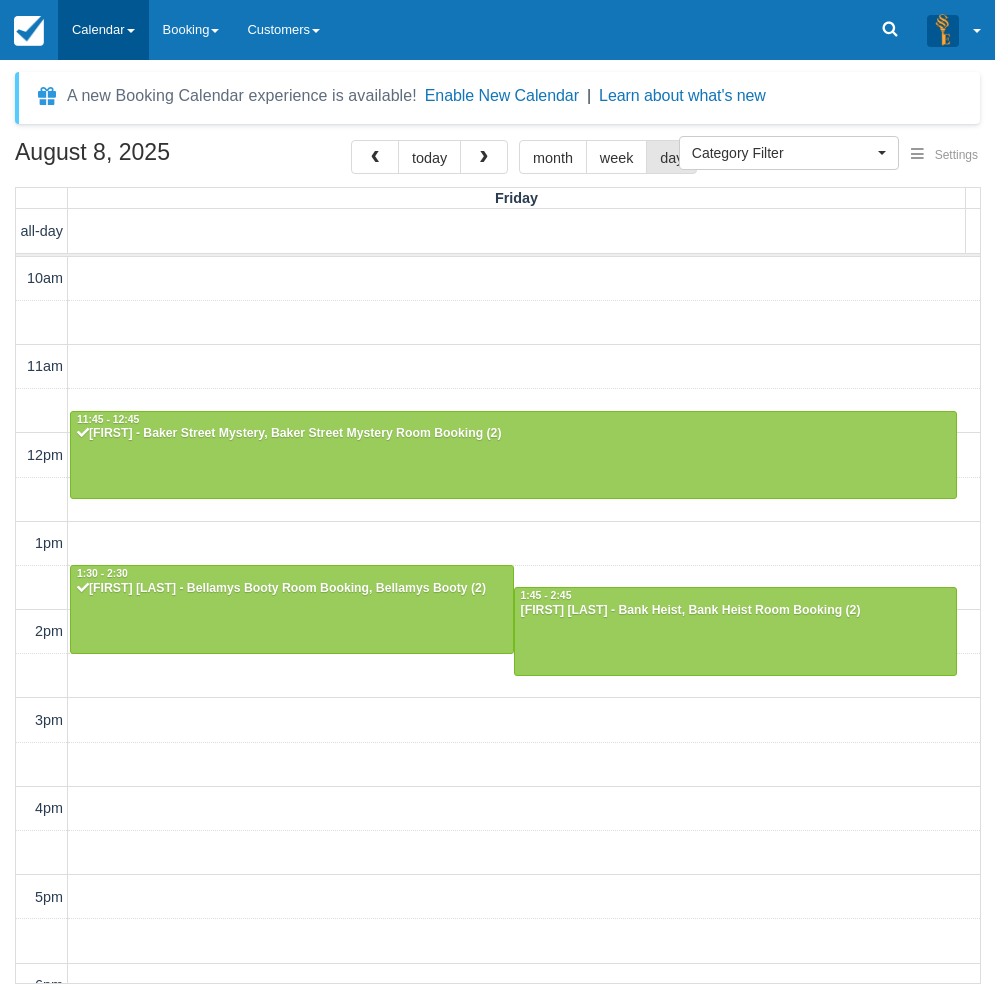 click on "Calendar" at bounding box center (103, 30) 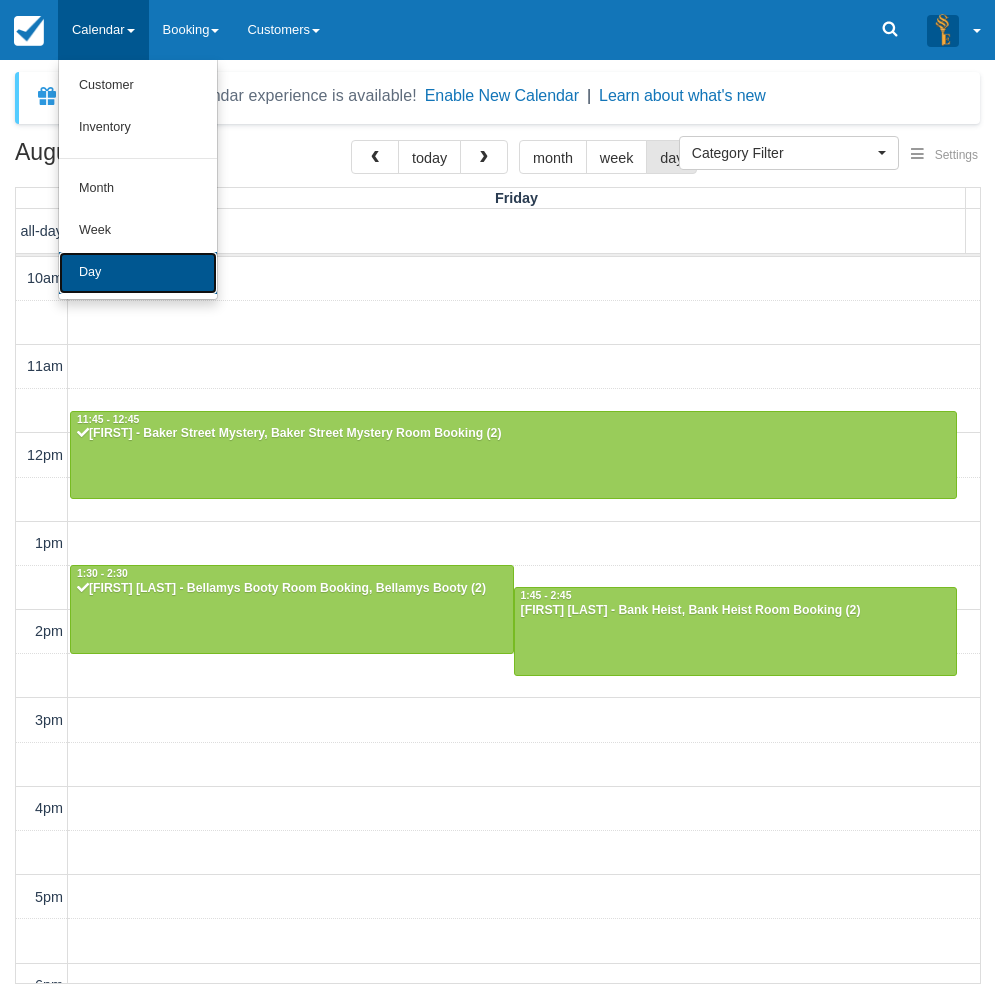 click on "Day" at bounding box center (138, 273) 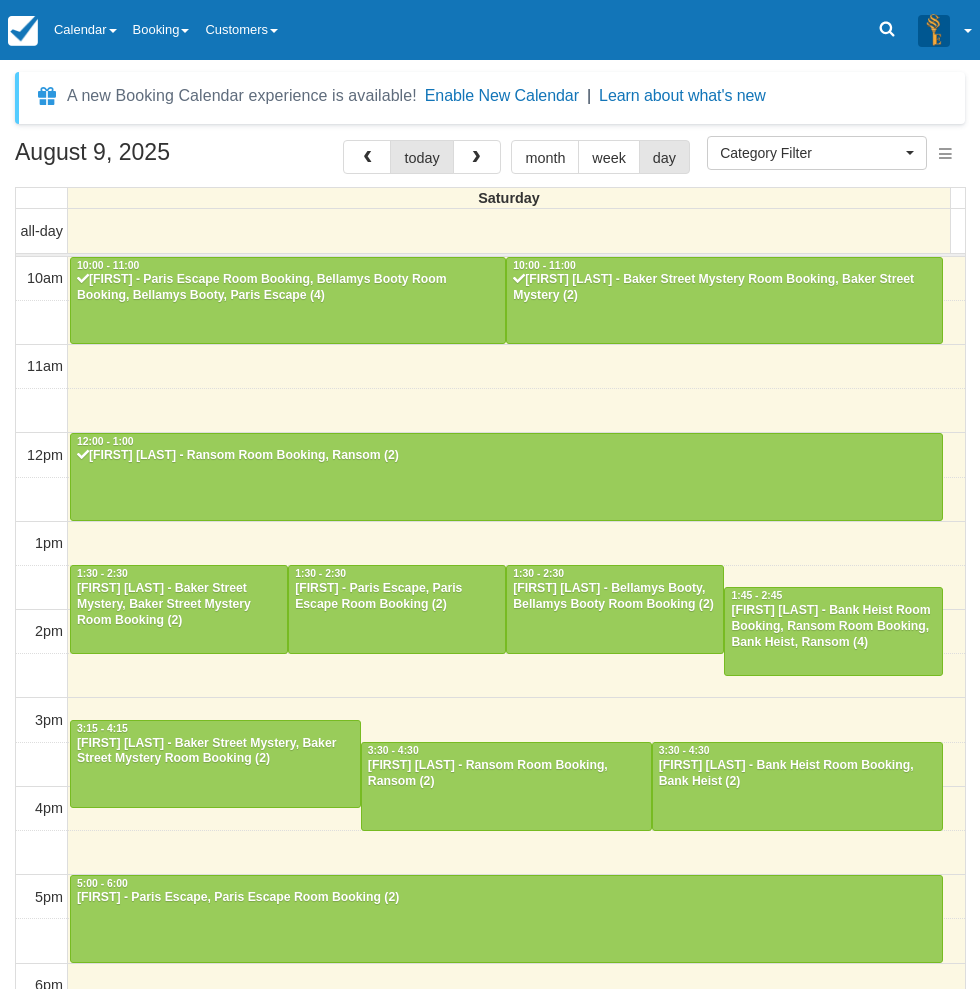 select 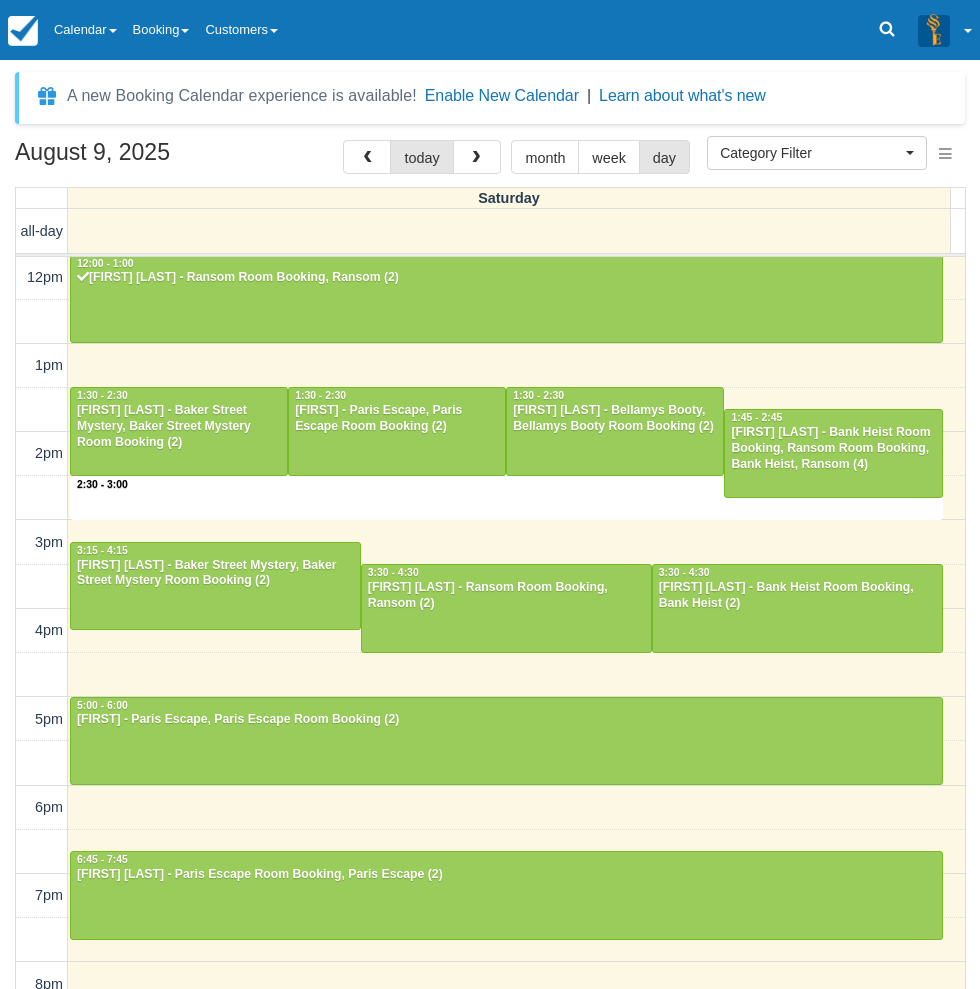 click on "10am 11am 12pm 1pm 2pm 3pm 4pm 5pm 6pm 7pm 8pm 9pm 10pm 2:30 - 3:00 10:00 - 11:00  Nick - Paris Escape Room Booking, Bellamys Booty Room Booking, Bellamys Booty, Paris Escape (4) 10:00 - 11:00  Sharon welsh - Baker Street Mystery Room Booking, Baker Street Mystery (2) 12:00 - 1:00  Jason Cai - Ransom Room Booking, Ransom (2) 1:30 - 2:30 Ashleigh Buchanan - Baker Street Mystery, Baker Street Mystery Room Booking (2) 1:30 - 2:30 Junjun - Paris Escape, Paris Escape Room Booking (2) 1:30 - 2:30 Nikita Khan - Bellamys Booty, Bellamys Booty Room Booking (2) 1:45 - 2:45 Michaela Porter - Bank Heist Room Booking, Ransom Room Booking, Bank Heist, Ransom (4) 3:15 - 4:15 Jeremy Tay - Baker Street Mystery, Baker Street Mystery Room Booking (2) 3:30 - 4:30 Joanne Lad - Ransom Room Booking, Ransom (2) 3:30 - 4:30 Nicole sun - Bank Heist Room Booking, Bank Heist (2) 5:00 - 6:00 Chelsea - Paris Escape, Paris Escape Room Booking (2) 6:45 - 7:45 James Mitchell - Paris Escape Room Booking, Paris Escape (2) 8:30 - 9:30" at bounding box center (490, 631) 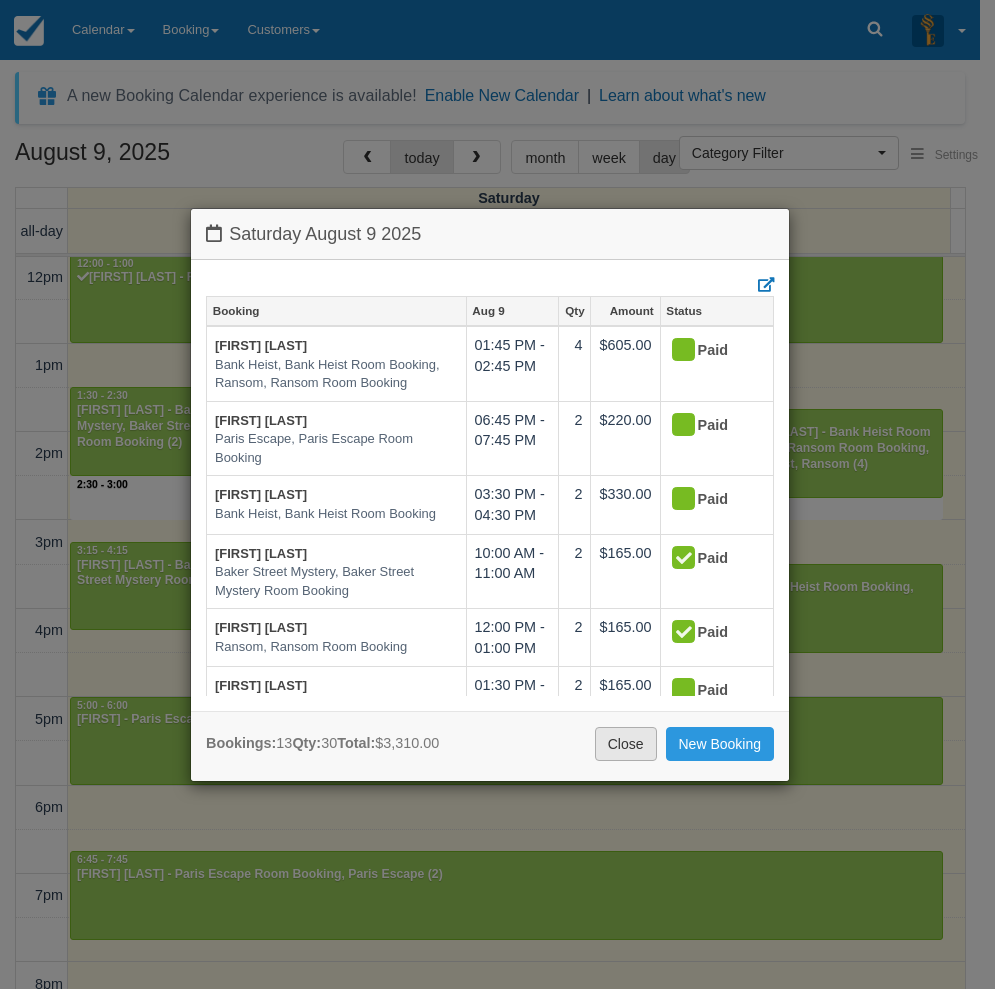 click on "Close" at bounding box center [626, 744] 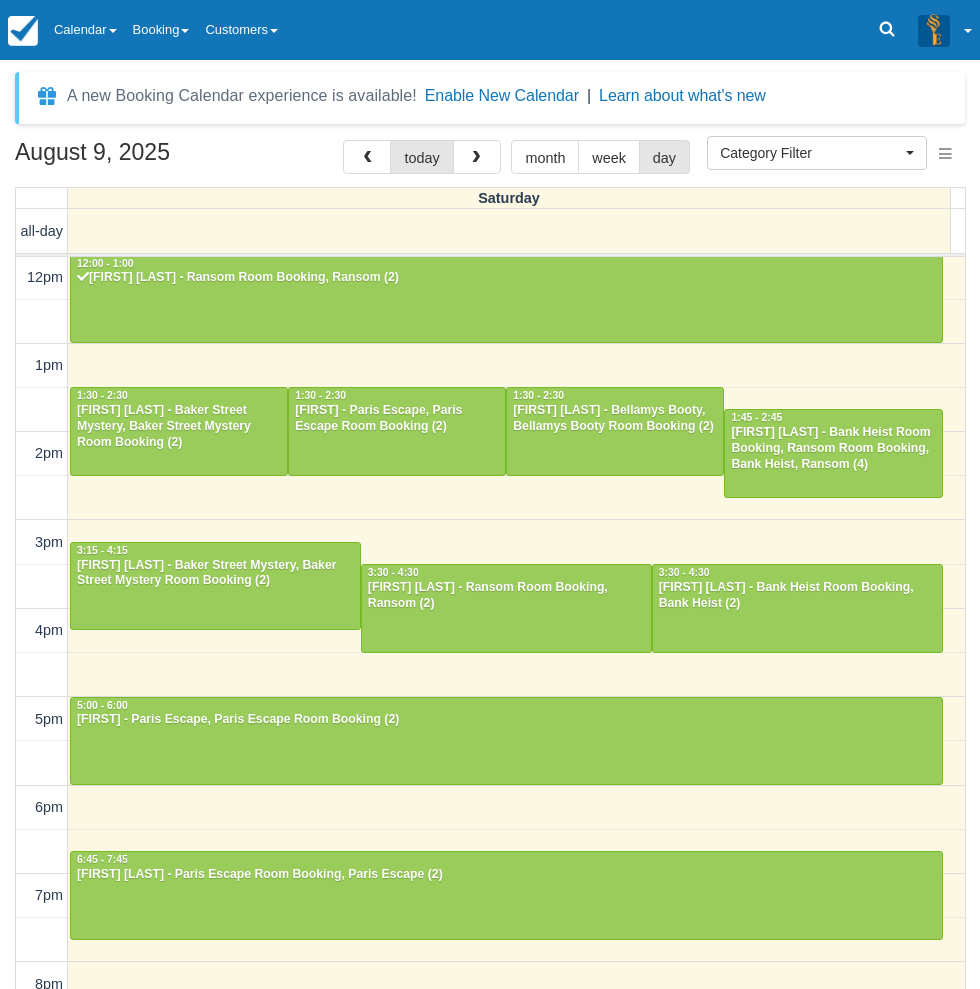 click on "August 9, 2025 today month week day Saturday all-day 10am 11am 12pm 1pm 2pm 3pm 4pm 5pm 6pm 7pm 8pm 9pm 10pm 10:00 - 11:00  Nick - Paris Escape Room Booking, Bellamys Booty Room Booking, Bellamys Booty, Paris Escape (4) 10:00 - 11:00  Sharon welsh - Baker Street Mystery Room Booking, Baker Street Mystery (2) 12:00 - 1:00  Jason Cai - Ransom Room Booking, Ransom (2) 1:30 - 2:30 Ashleigh Buchanan - Baker Street Mystery, Baker Street Mystery Room Booking (2) 1:30 - 2:30 Junjun - Paris Escape, Paris Escape Room Booking (2) 1:30 - 2:30 Nikita Khan - Bellamys Booty, Bellamys Booty Room Booking (2) 1:45 - 2:45 Michaela Porter - Bank Heist Room Booking, Ransom Room Booking, Bank Heist, Ransom (4) 3:15 - 4:15 Jeremy Tay - Baker Street Mystery, Baker Street Mystery Room Booking (2) 3:30 - 4:30 Joanne Lad - Ransom Room Booking, Ransom (2) 3:30 - 4:30 Nicole sun - Bank Heist Room Booking, Bank Heist (2) 5:00 - 6:00 Chelsea - Paris Escape, Paris Escape Room Booking (2) 6:45 - 7:45 8:30 - 9:30" at bounding box center [490, 594] 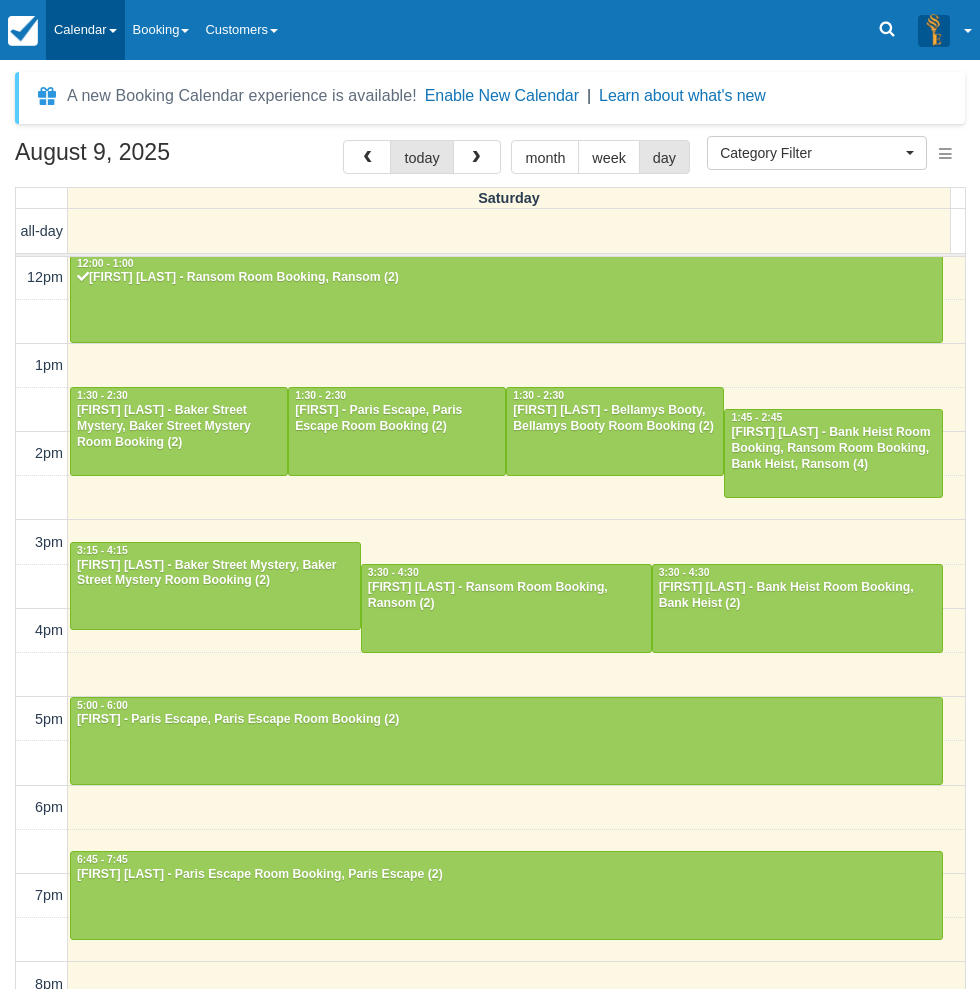 click on "Calendar" at bounding box center (85, 30) 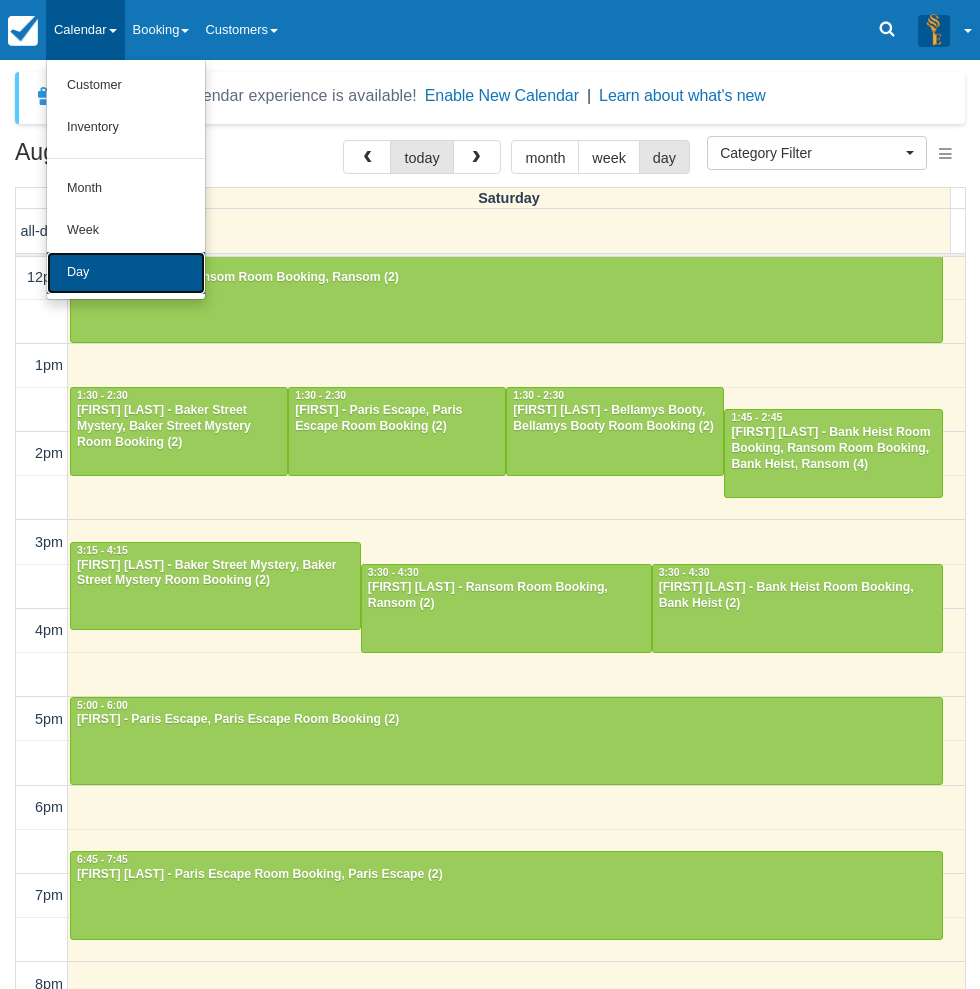 click on "Day" at bounding box center (126, 273) 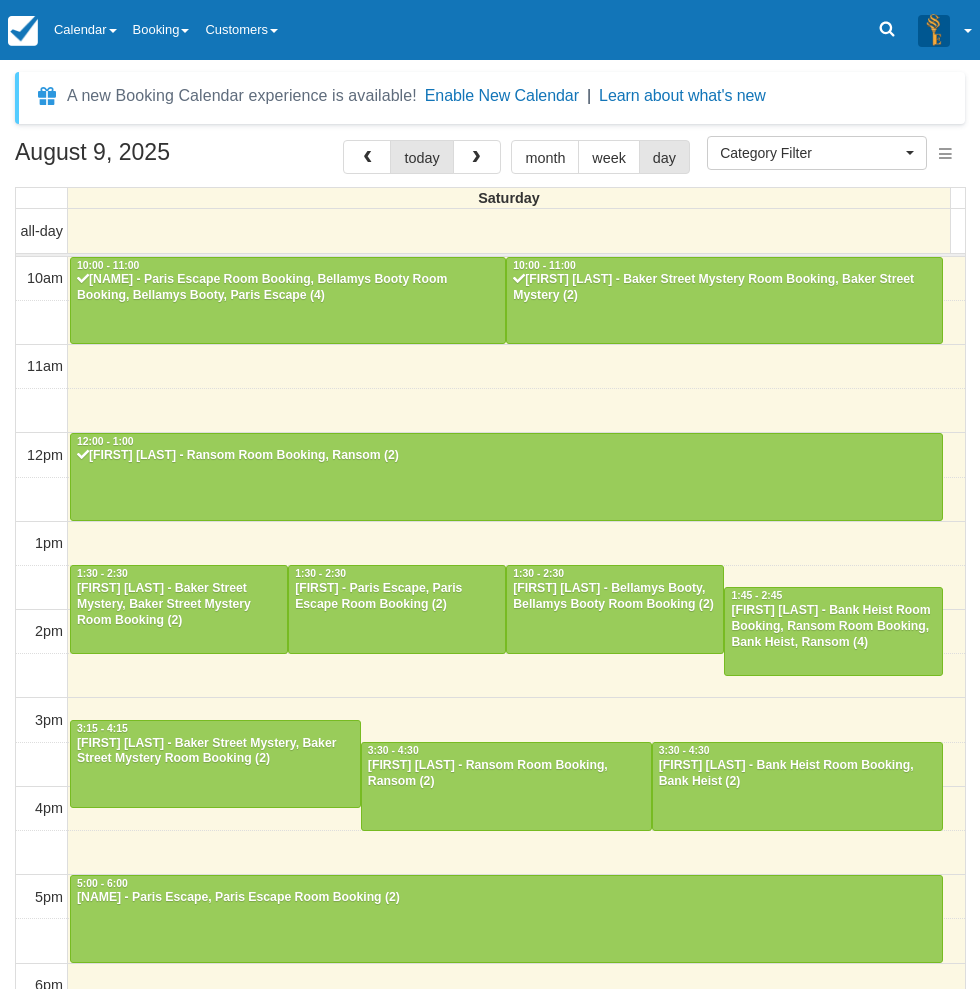 select 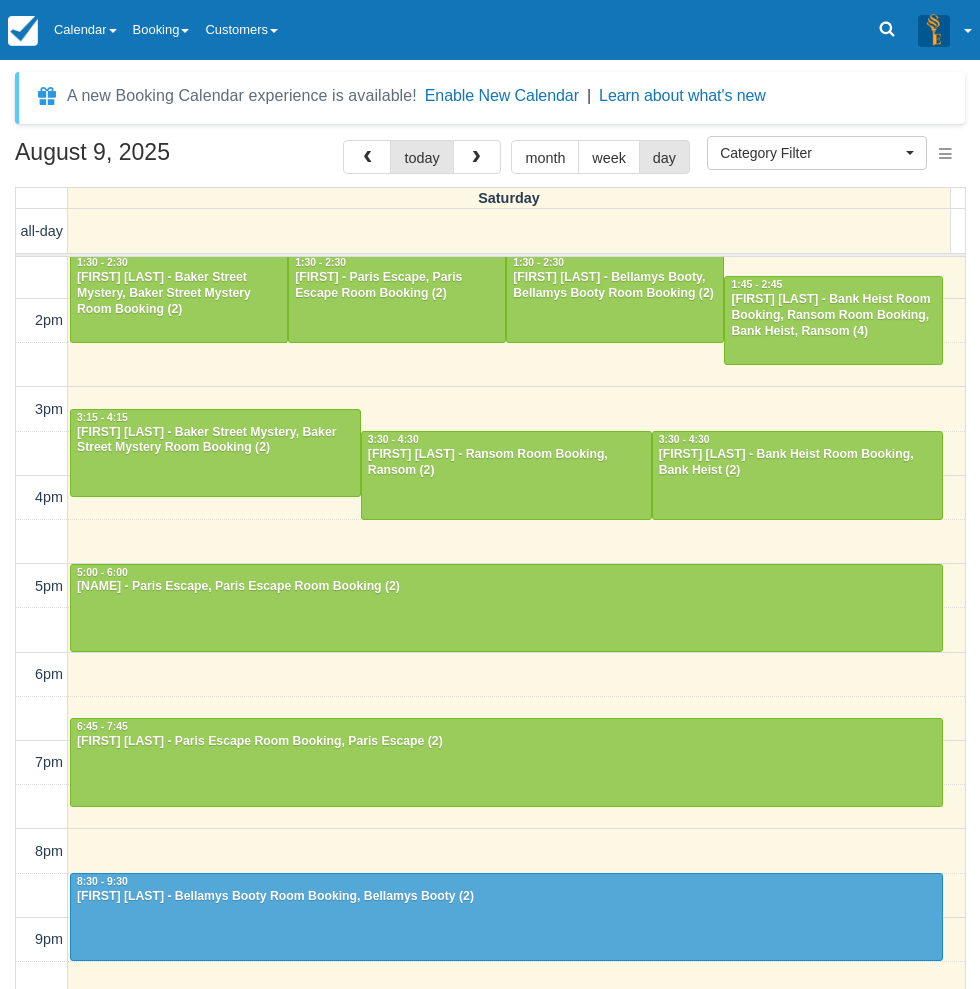 scroll, scrollTop: 313, scrollLeft: 0, axis: vertical 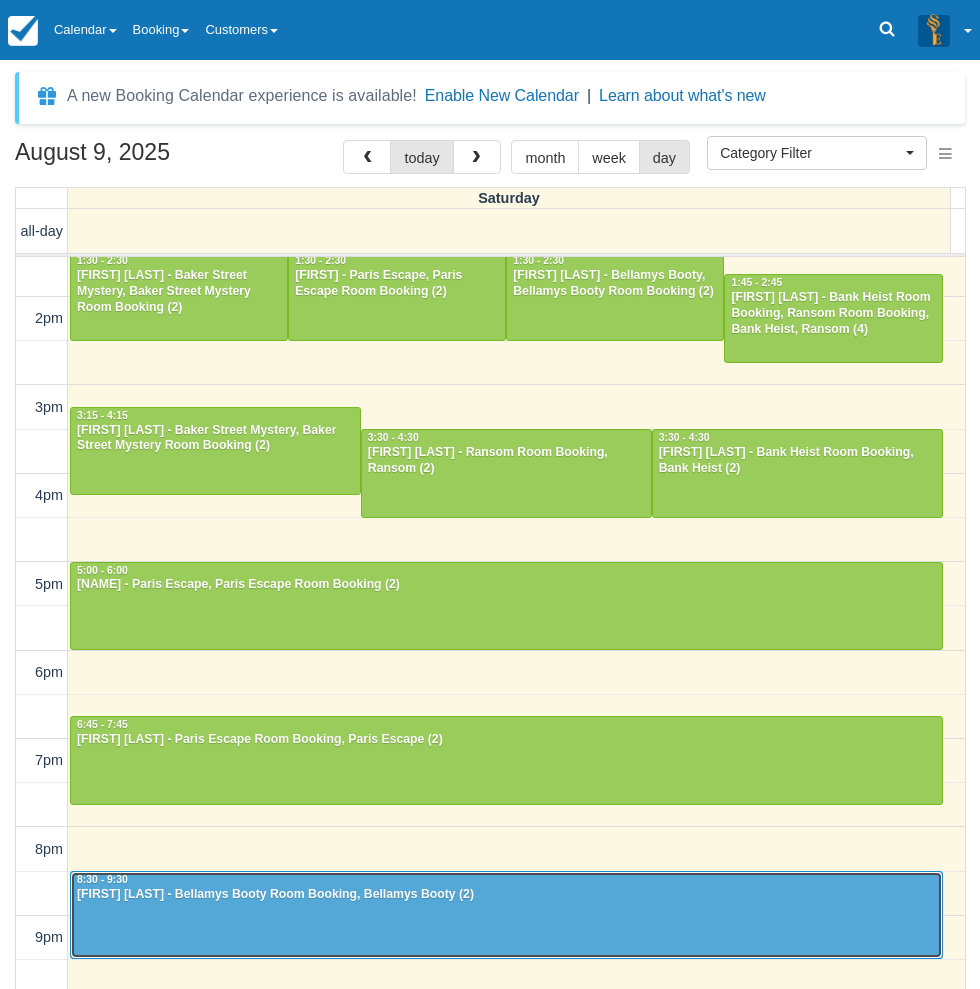 click at bounding box center [506, 915] 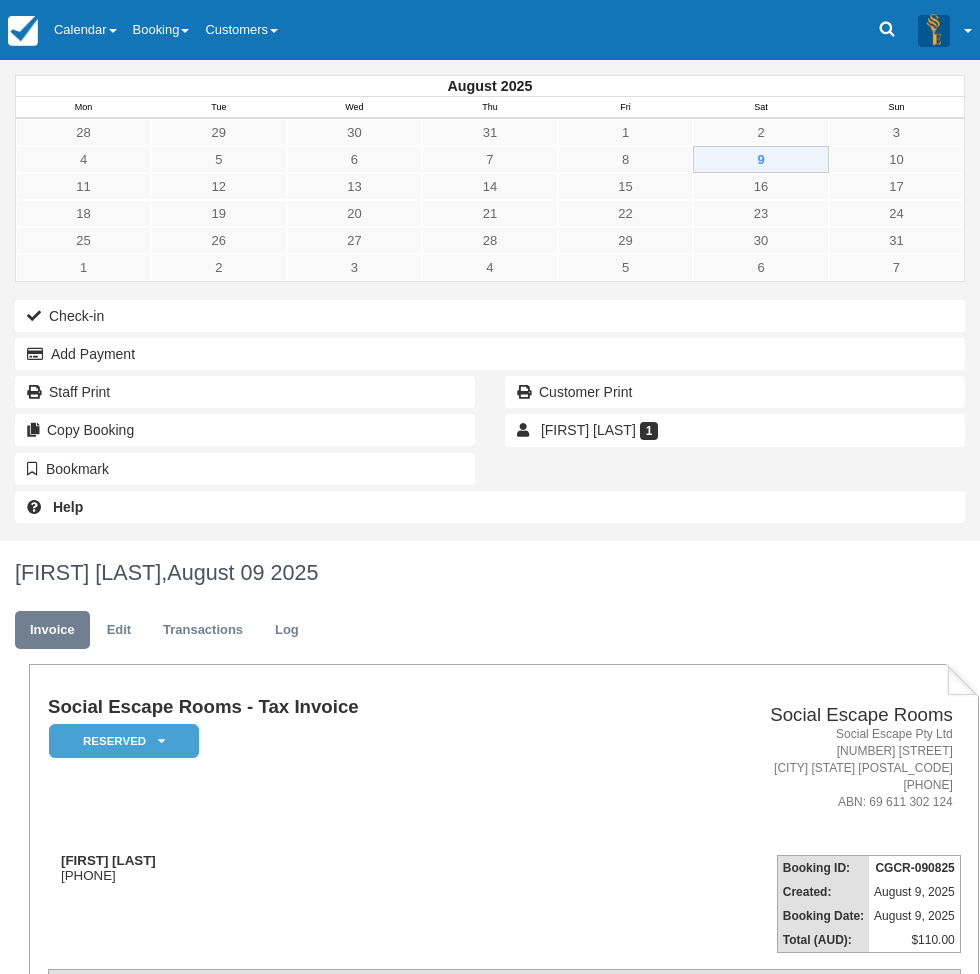 scroll, scrollTop: 0, scrollLeft: 0, axis: both 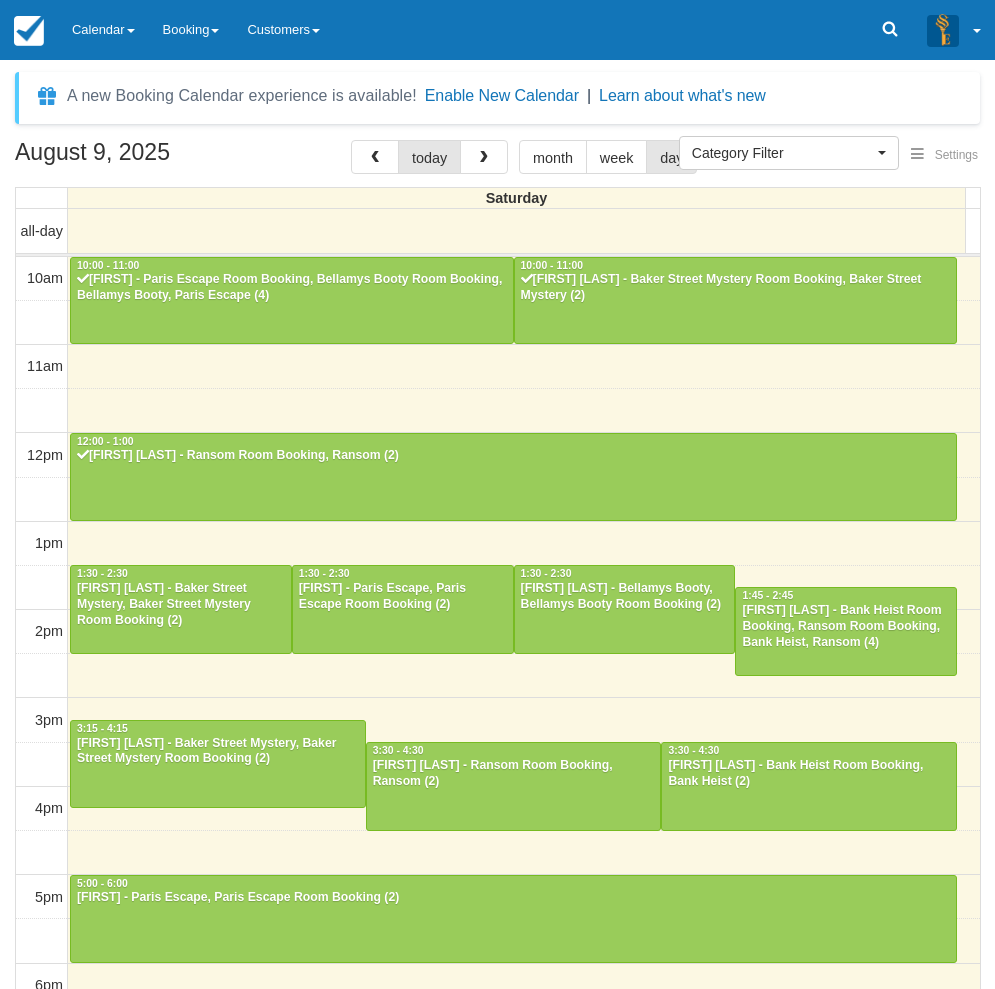 select 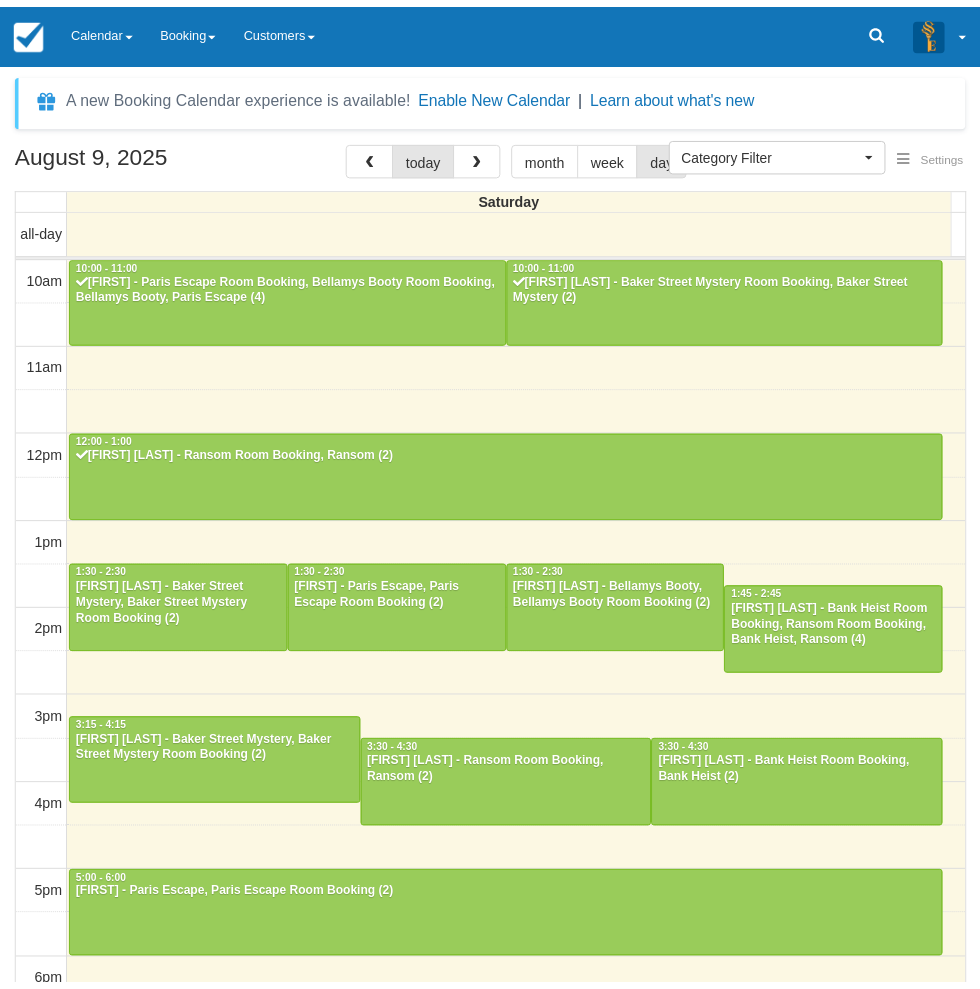 scroll, scrollTop: 0, scrollLeft: 0, axis: both 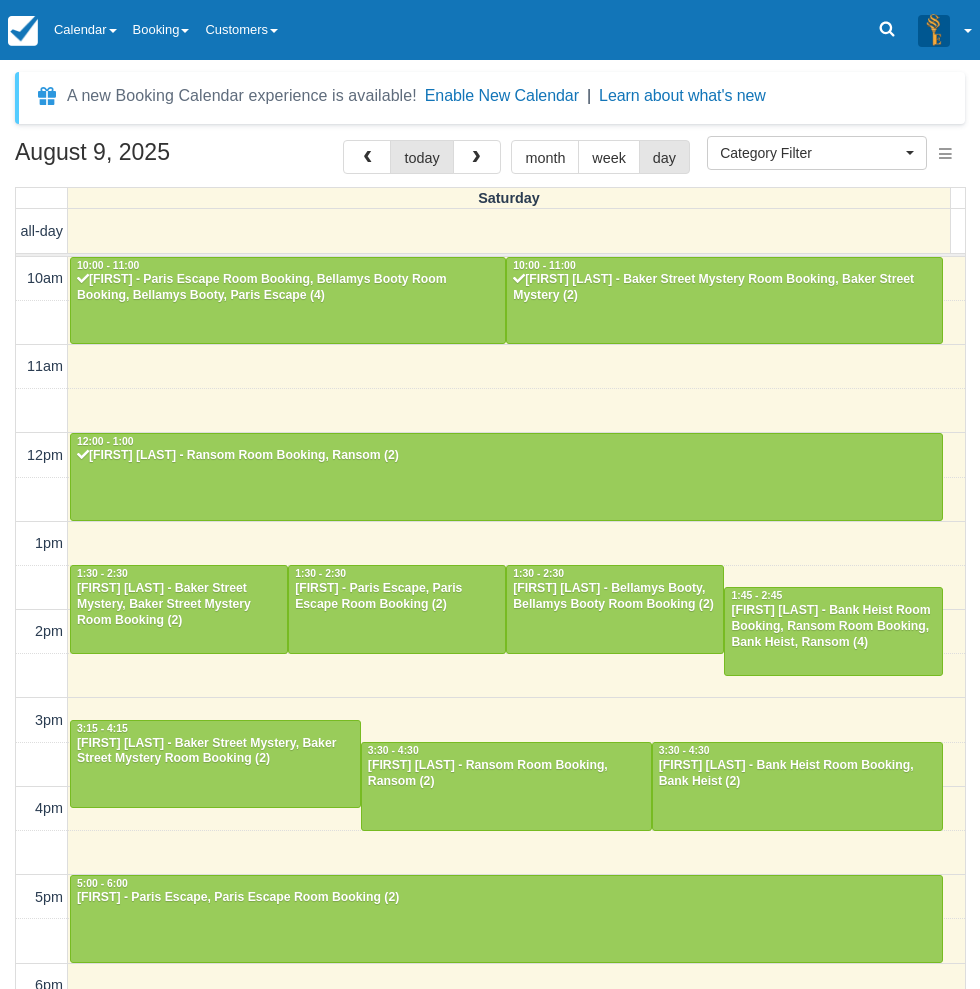 click on "10am 11am 12pm 1pm 2pm 3pm 4pm 5pm 6pm 7pm 8pm 9pm 10pm 10:00 - 11:00  Nick - Paris Escape Room Booking, Bellamys Booty Room Booking, Bellamys Booty, Paris Escape (4) 10:00 - 11:00  Sharon welsh - Baker Street Mystery Room Booking, Baker Street Mystery (2) 12:00 - 1:00  Jason Cai - Ransom Room Booking, Ransom (2) 1:30 - 2:30 Ashleigh Buchanan - Baker Street Mystery, Baker Street Mystery Room Booking (2) 1:30 - 2:30 Junjun - Paris Escape, Paris Escape Room Booking (2) 1:30 - 2:30 Nikita Khan - Bellamys Booty, Bellamys Booty Room Booking (2) 1:45 - 2:45 Michaela Porter - Bank Heist Room Booking, Ransom Room Booking, Bank Heist, Ransom (4) 3:15 - 4:15 Jeremy Tay - Baker Street Mystery, Baker Street Mystery Room Booking (2) 3:30 - 4:30 Joanne Lad - Ransom Room Booking, Ransom (2) 3:30 - 4:30 Nicole sun - Bank Heist Room Booking, Bank Heist (2) 5:00 - 6:00 Chelsea - Paris Escape, Paris Escape Room Booking (2) 6:45 - 7:45 James Mitchell - Paris Escape Room Booking, Paris Escape (2) 8:30 - 9:30" at bounding box center [490, 809] 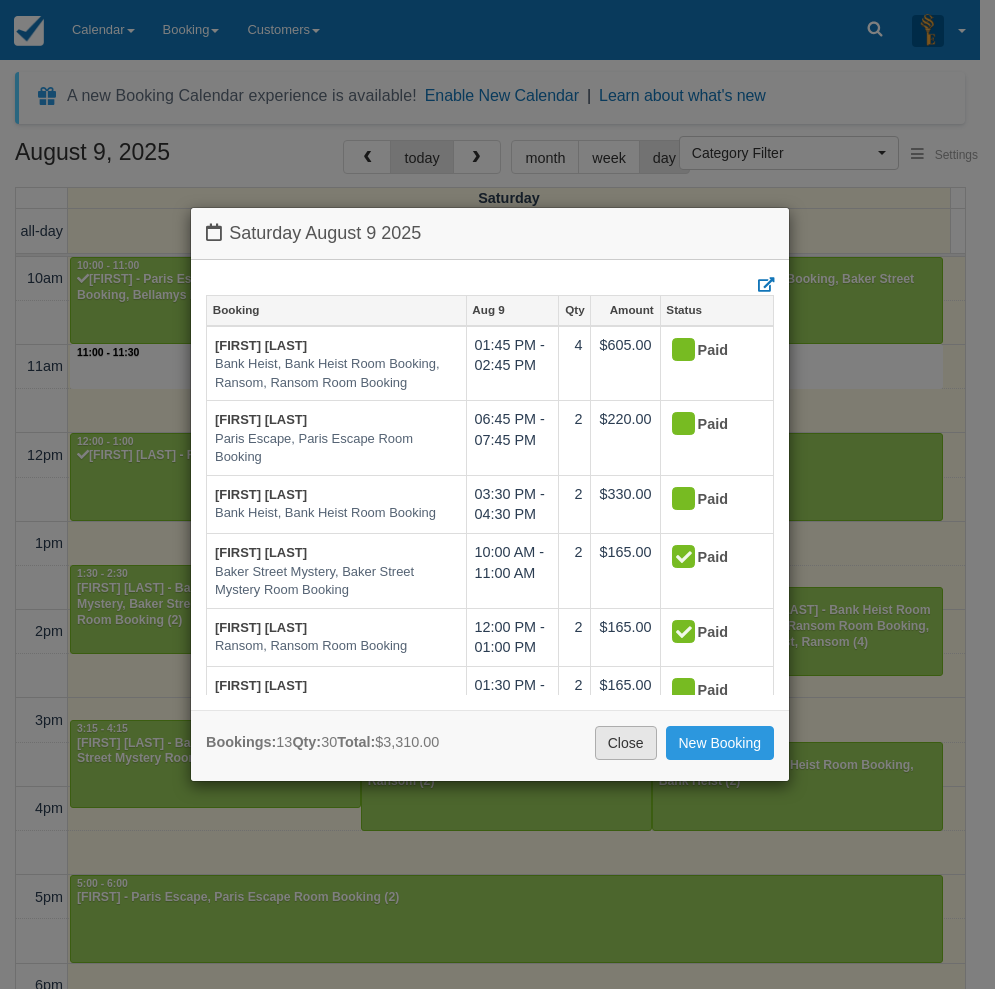 click on "Close" at bounding box center [626, 743] 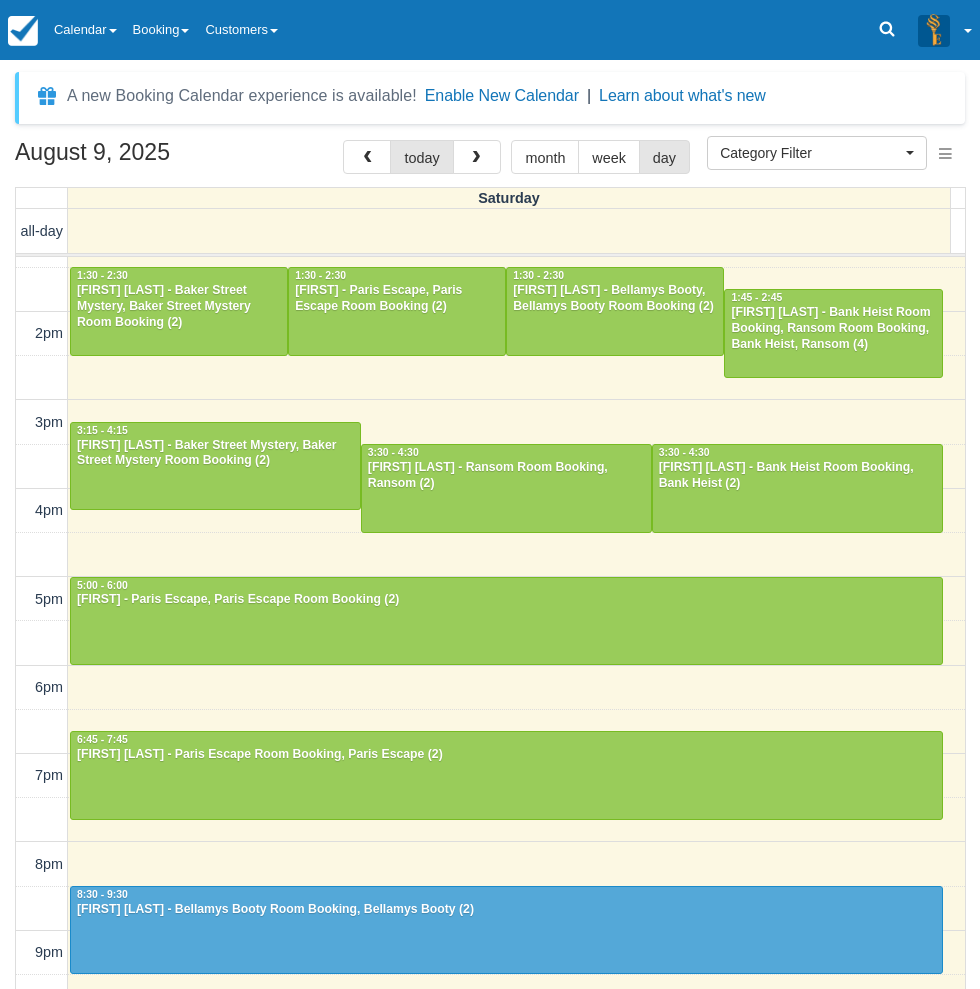scroll, scrollTop: 313, scrollLeft: 0, axis: vertical 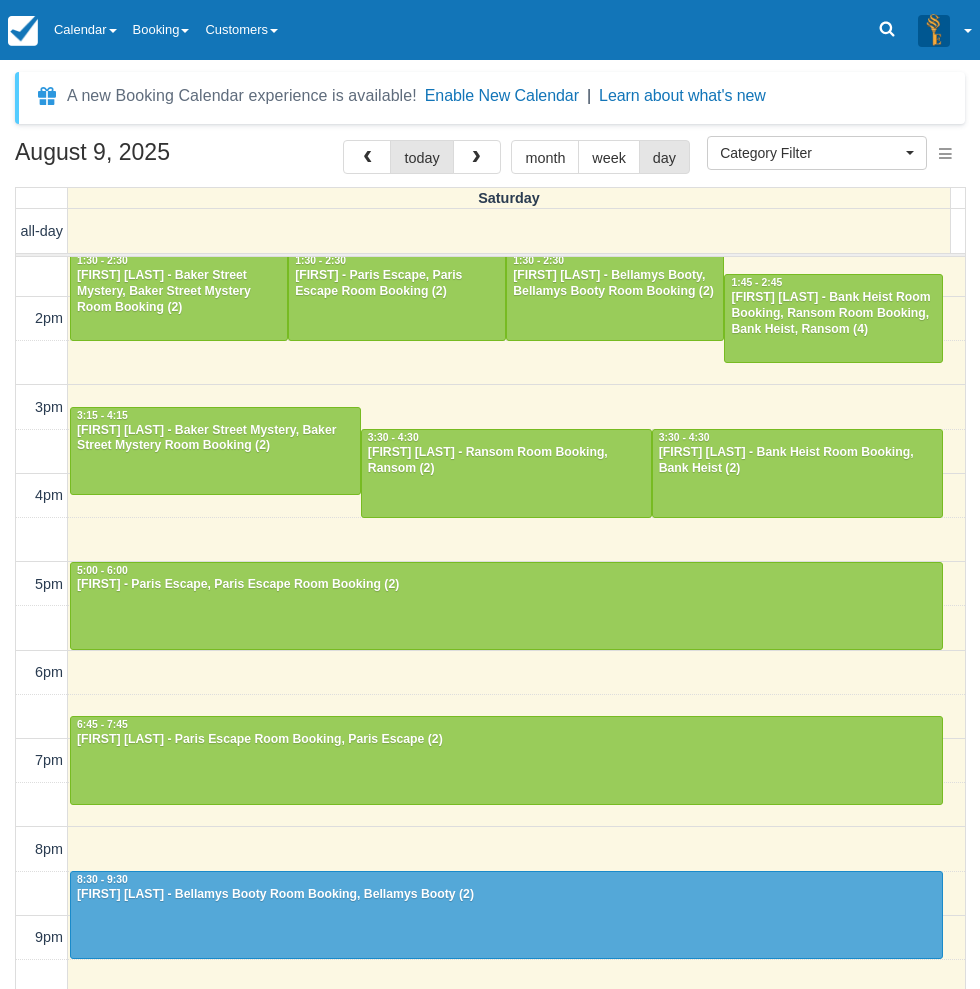 click on "August 9, 2025" at bounding box center [141, 158] 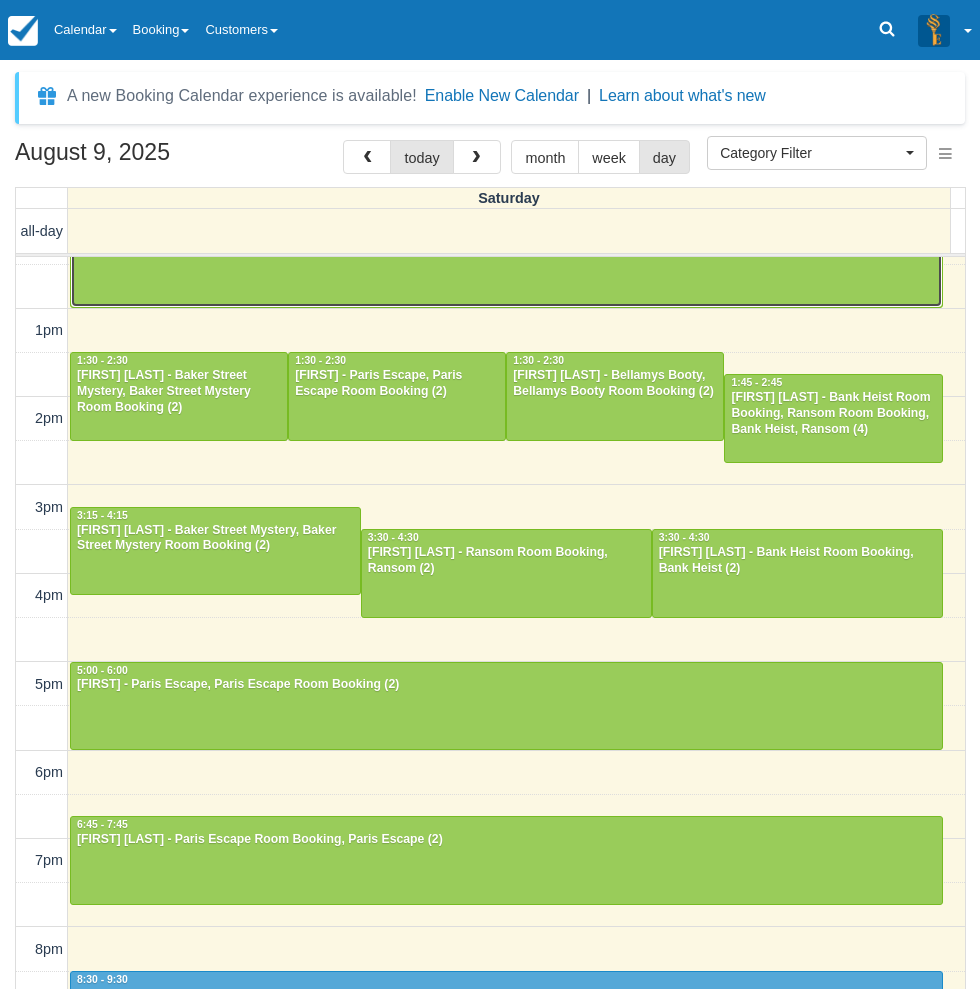 click at bounding box center [506, 264] 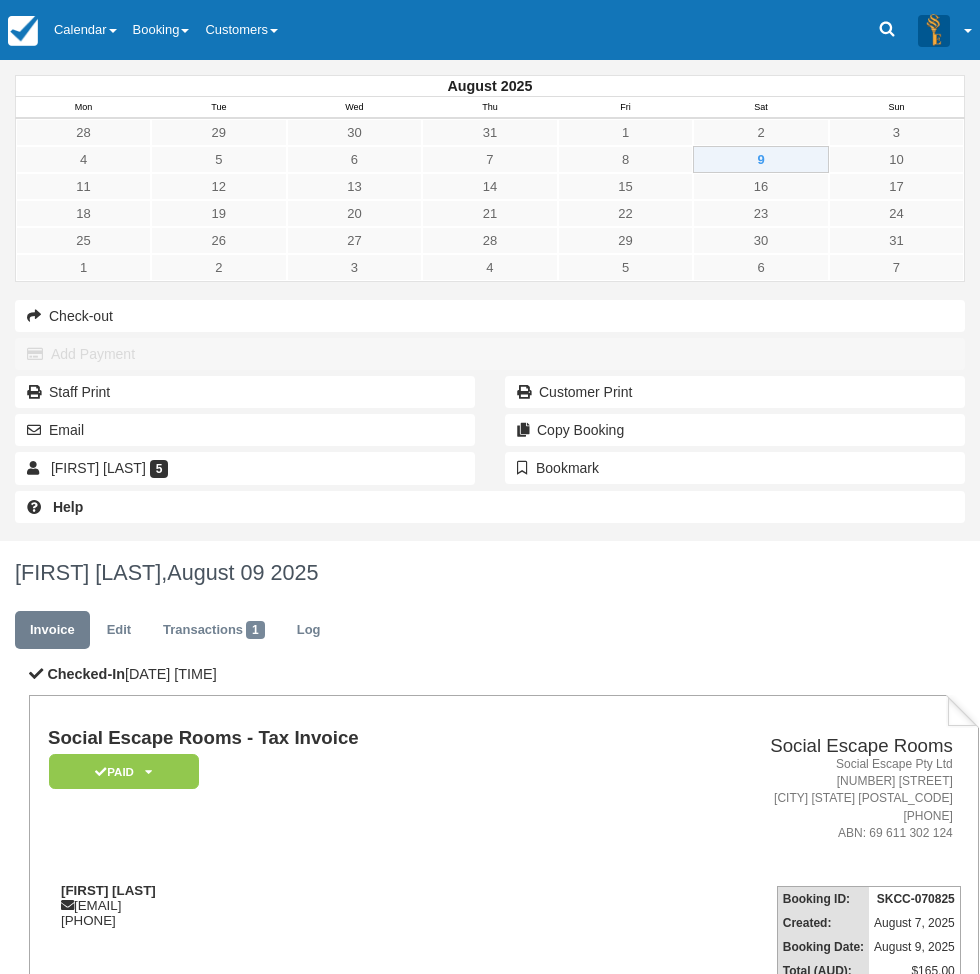 scroll, scrollTop: 0, scrollLeft: 0, axis: both 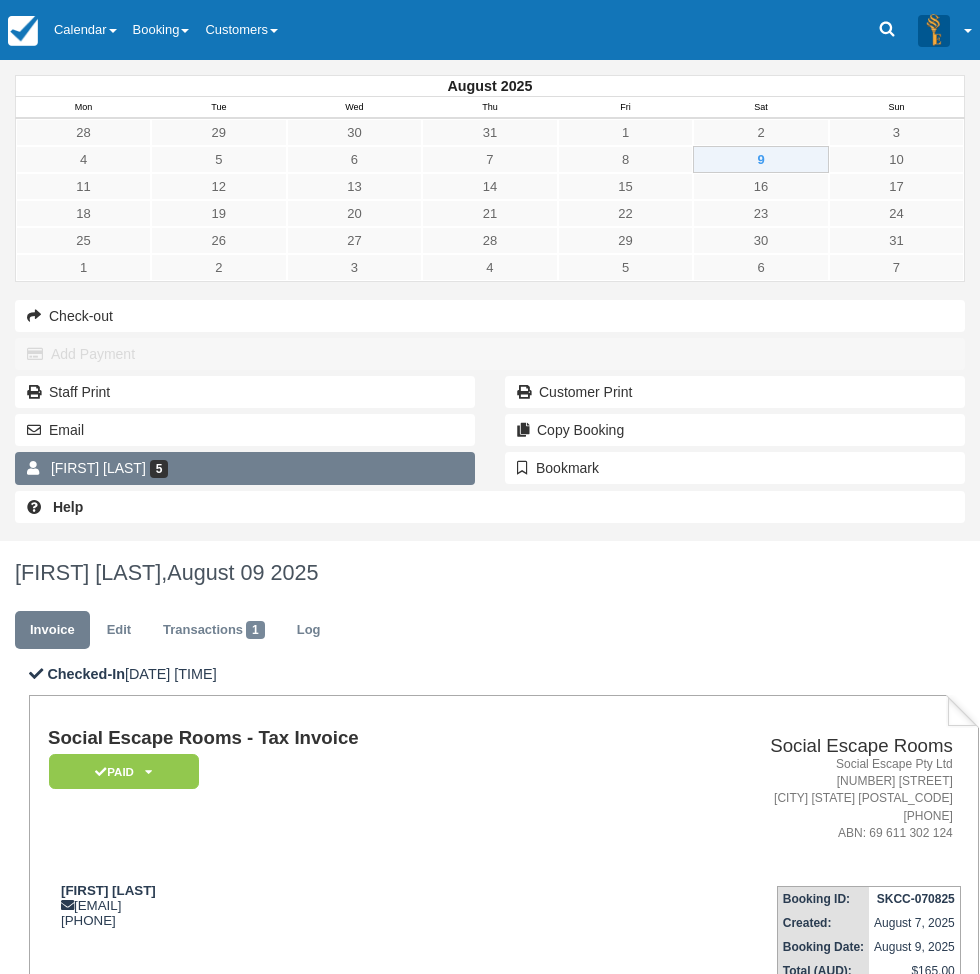 click on "[FIRST] [LAST]" at bounding box center [98, 468] 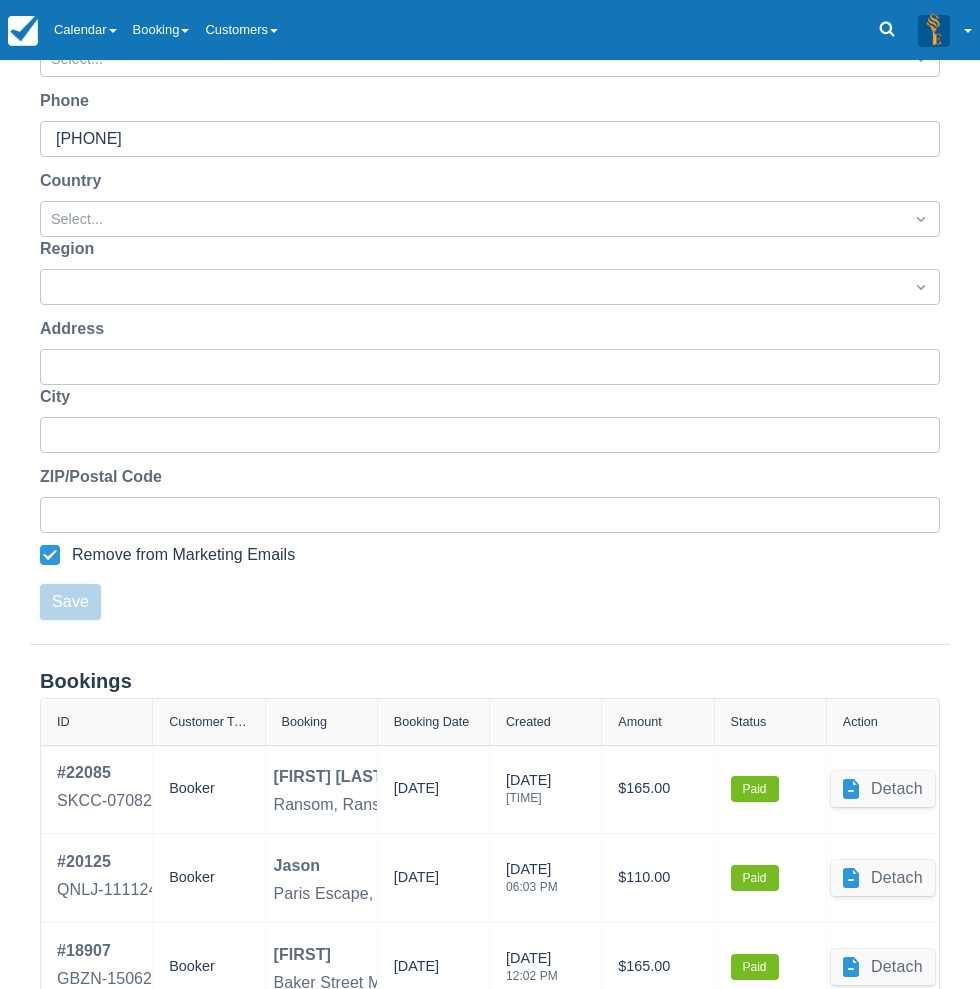 scroll, scrollTop: 557, scrollLeft: 0, axis: vertical 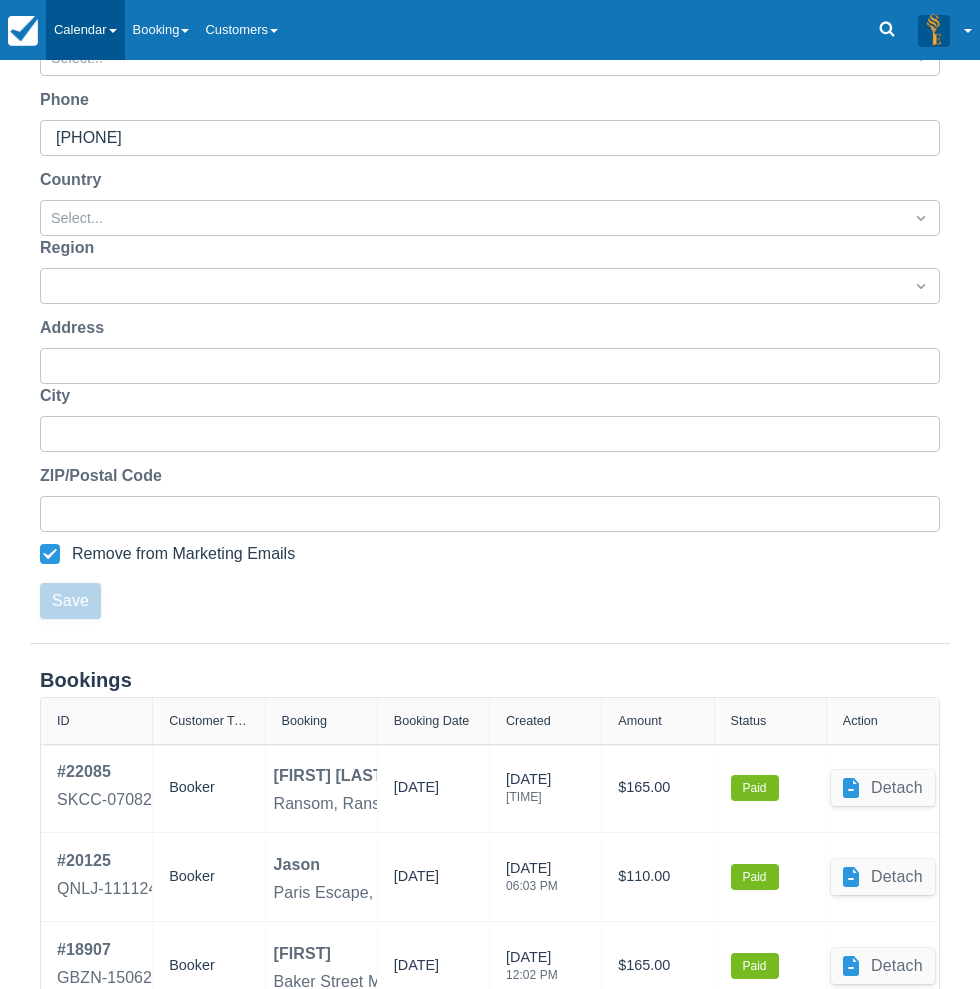 click on "Calendar" at bounding box center (85, 30) 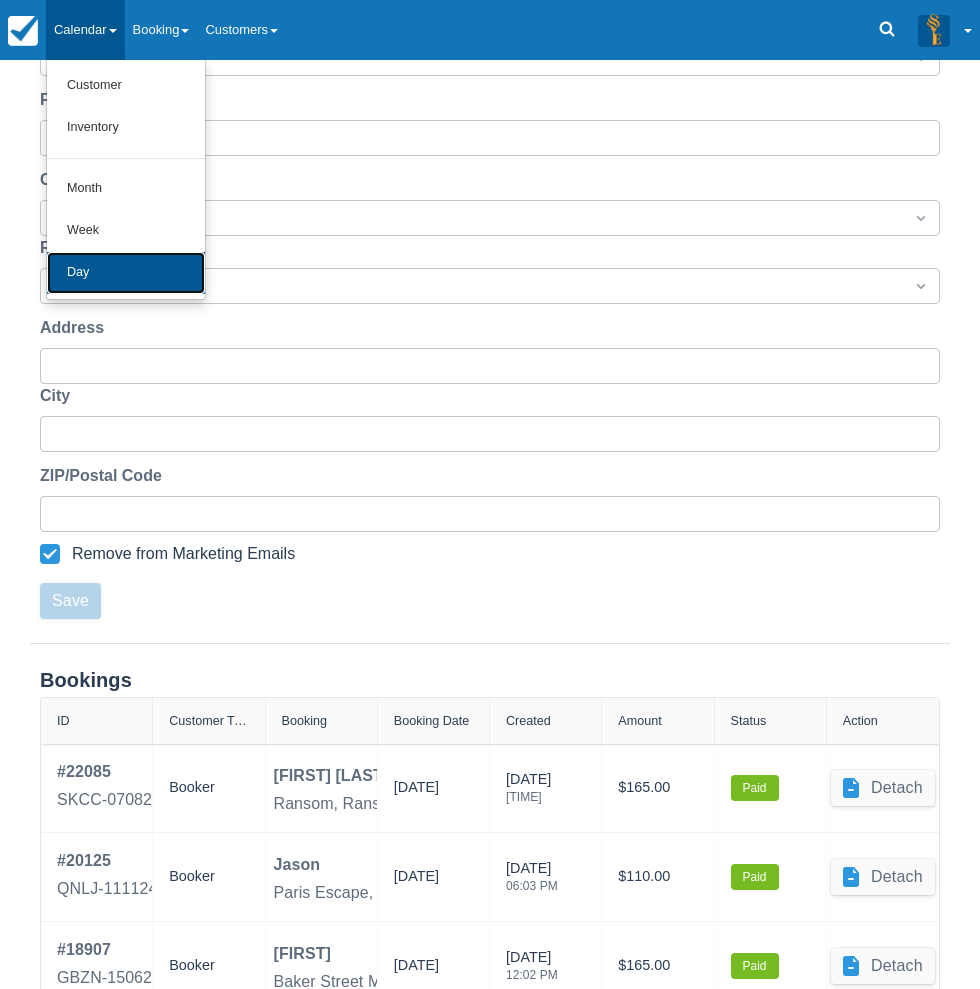 click on "Day" at bounding box center (126, 273) 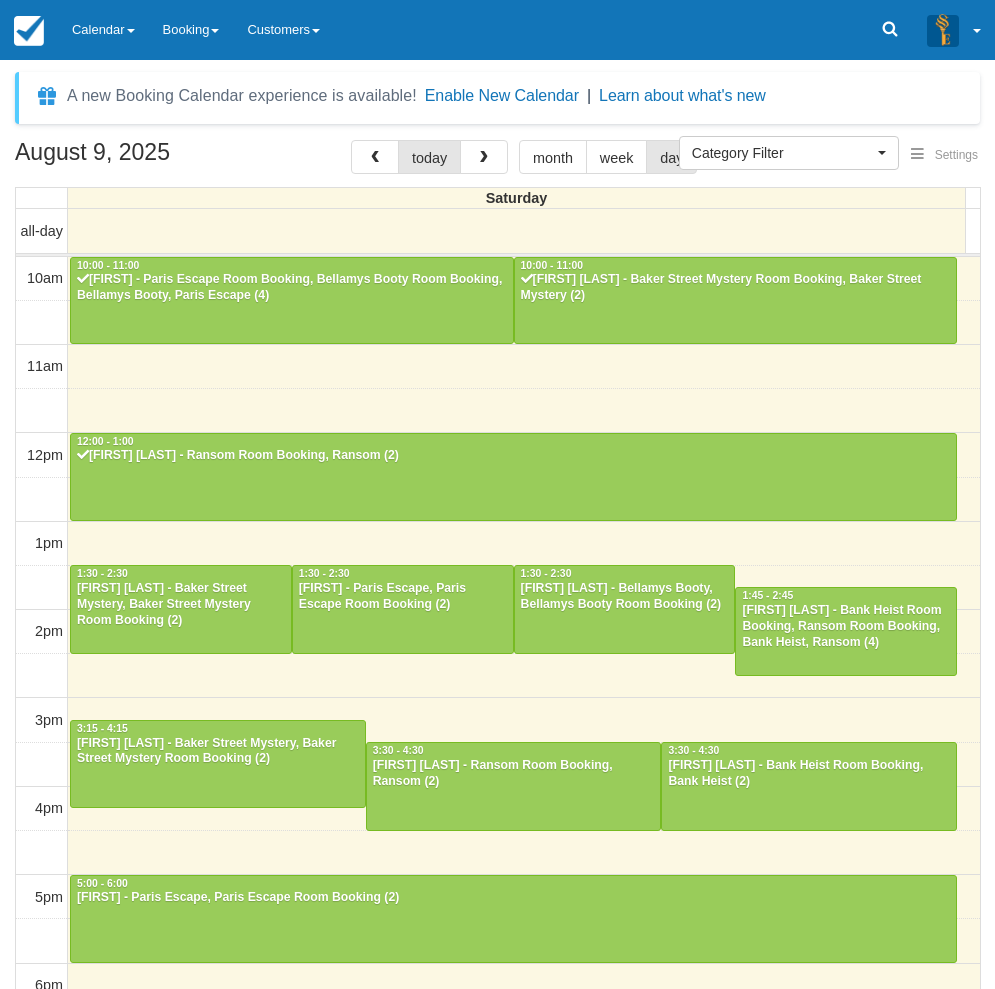 select 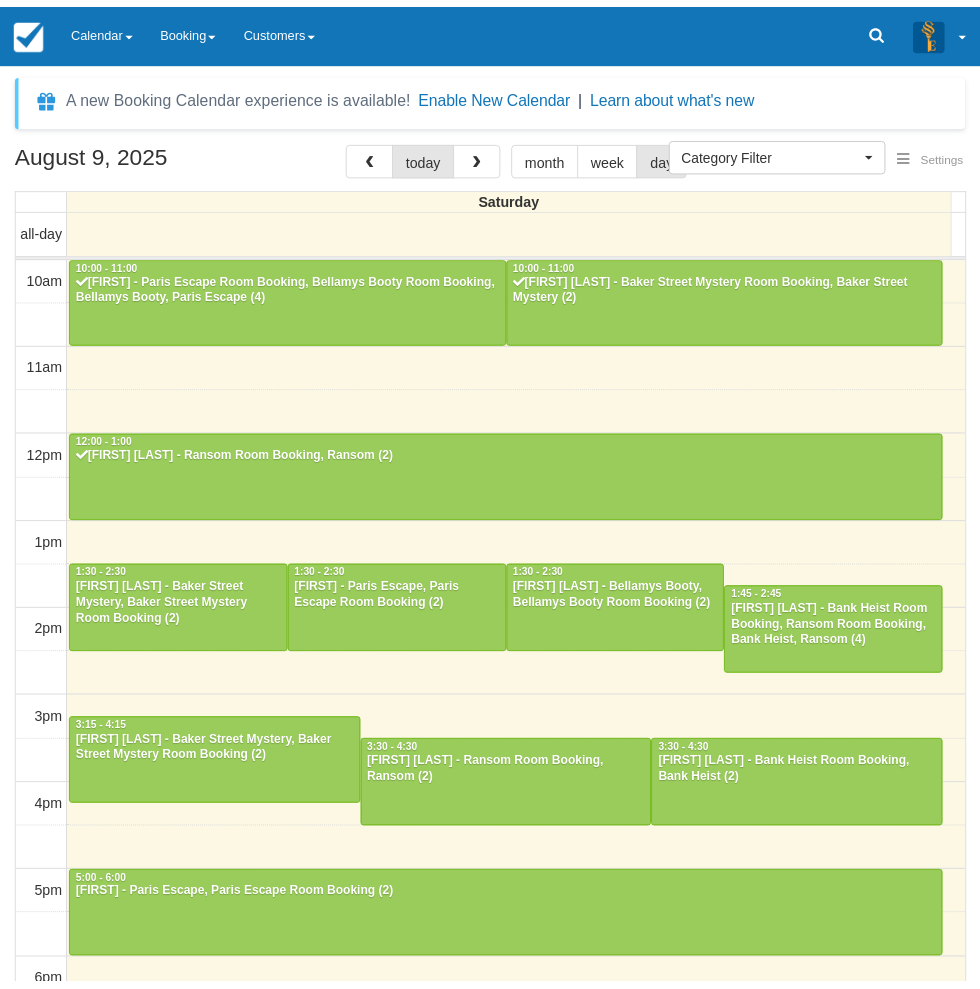 scroll, scrollTop: 0, scrollLeft: 0, axis: both 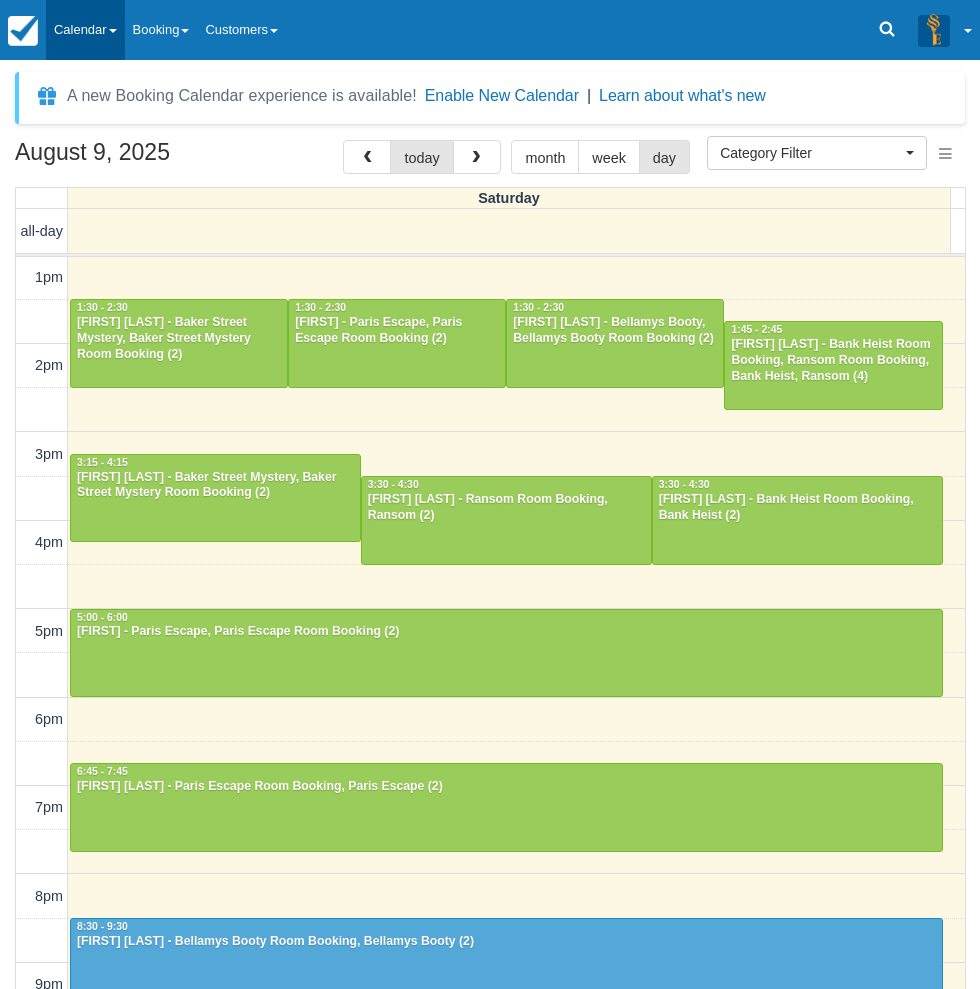 click on "Calendar" at bounding box center (85, 30) 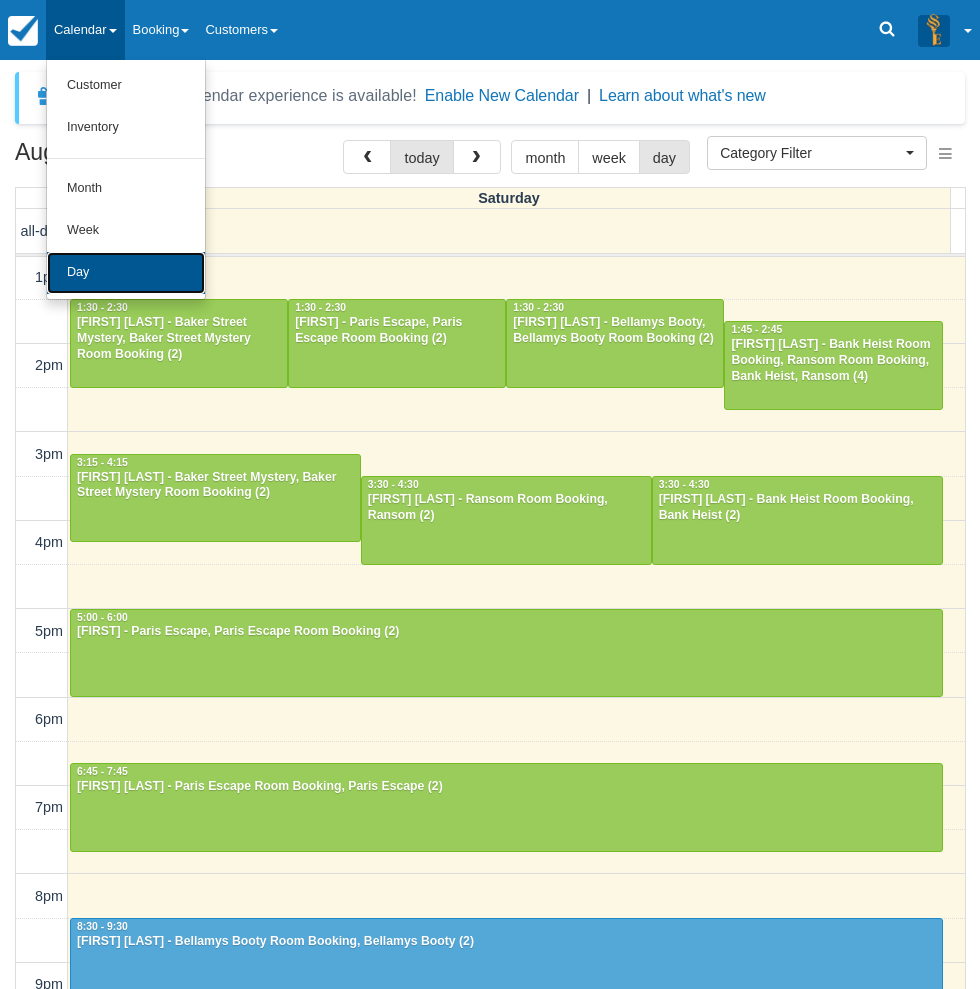 click on "Day" at bounding box center (126, 273) 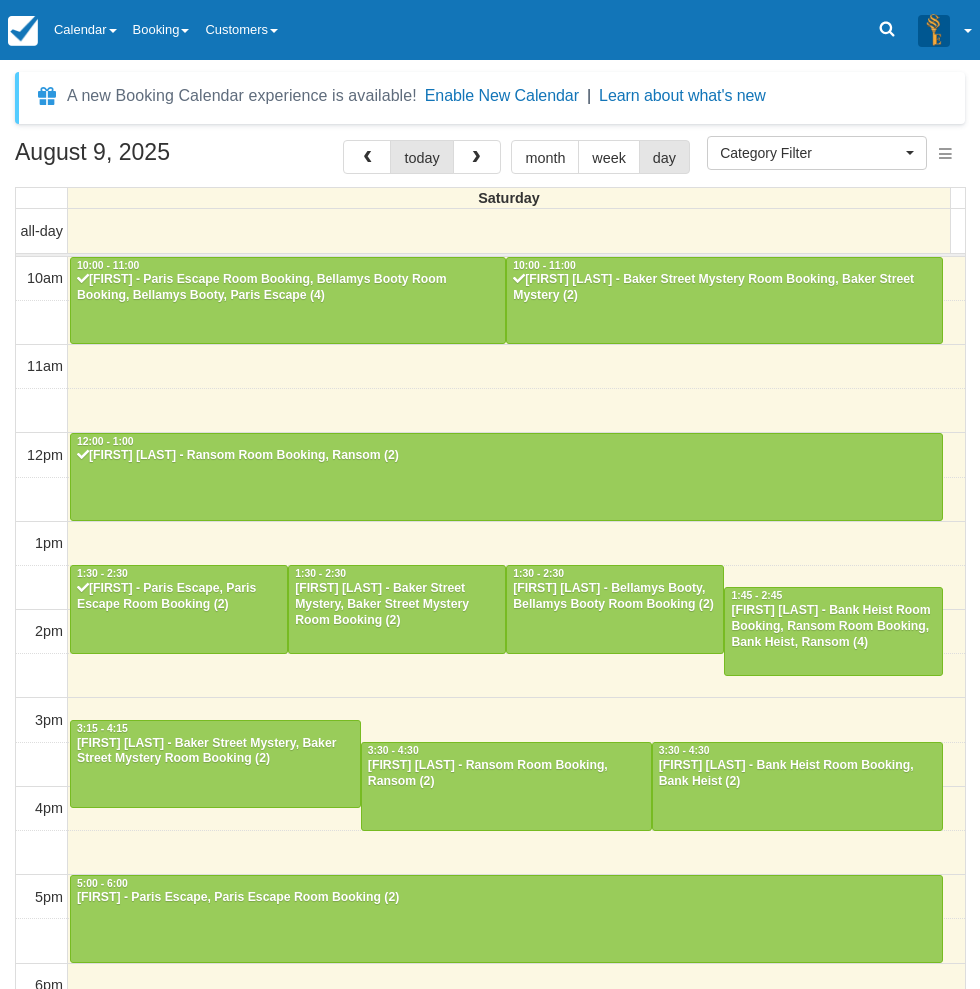 select 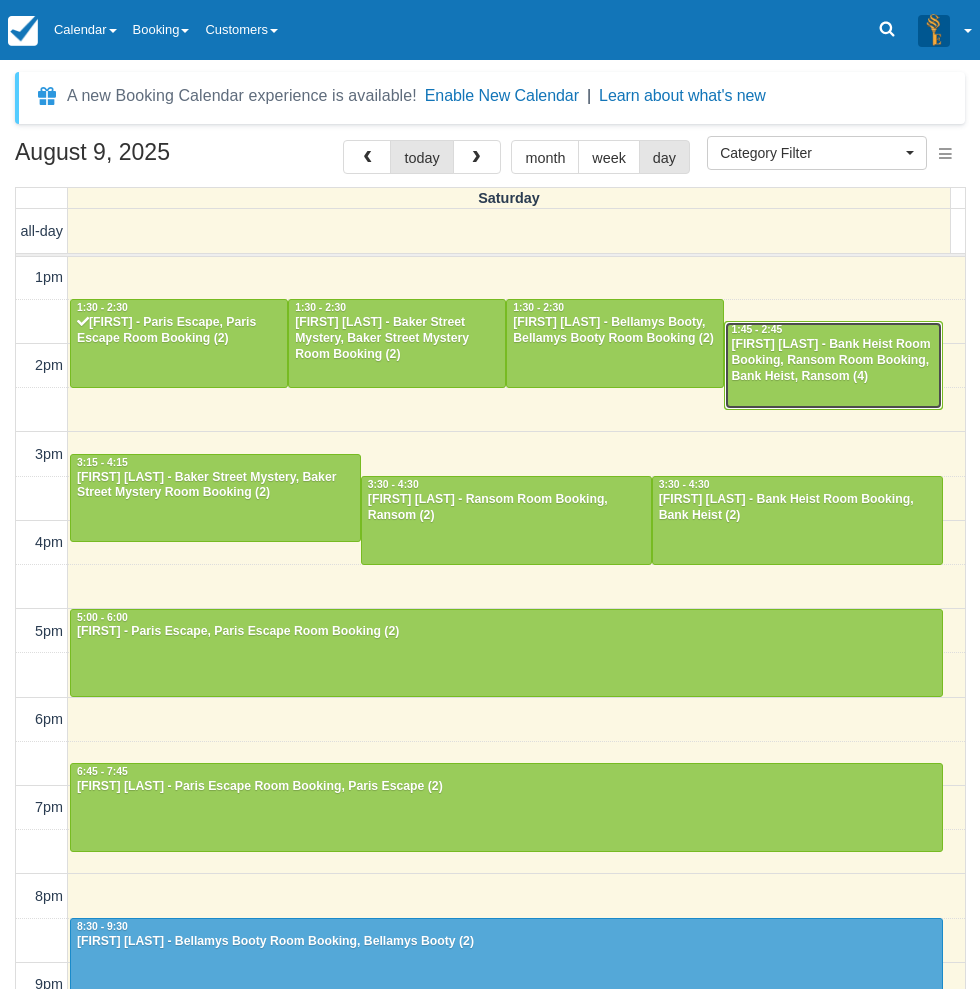 click on "Michaela Porter - Bank Heist Room Booking, Ransom Room Booking, Bank Heist, Ransom (4)" at bounding box center [833, 361] 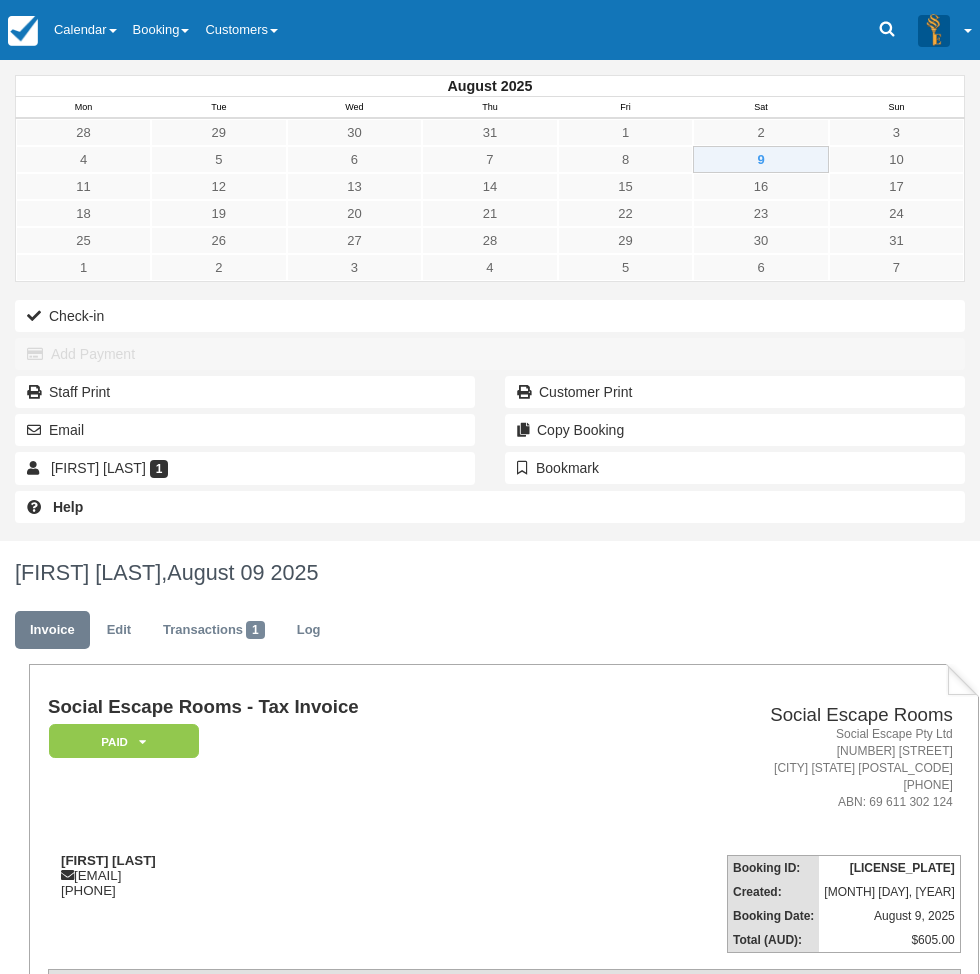 scroll, scrollTop: 0, scrollLeft: 0, axis: both 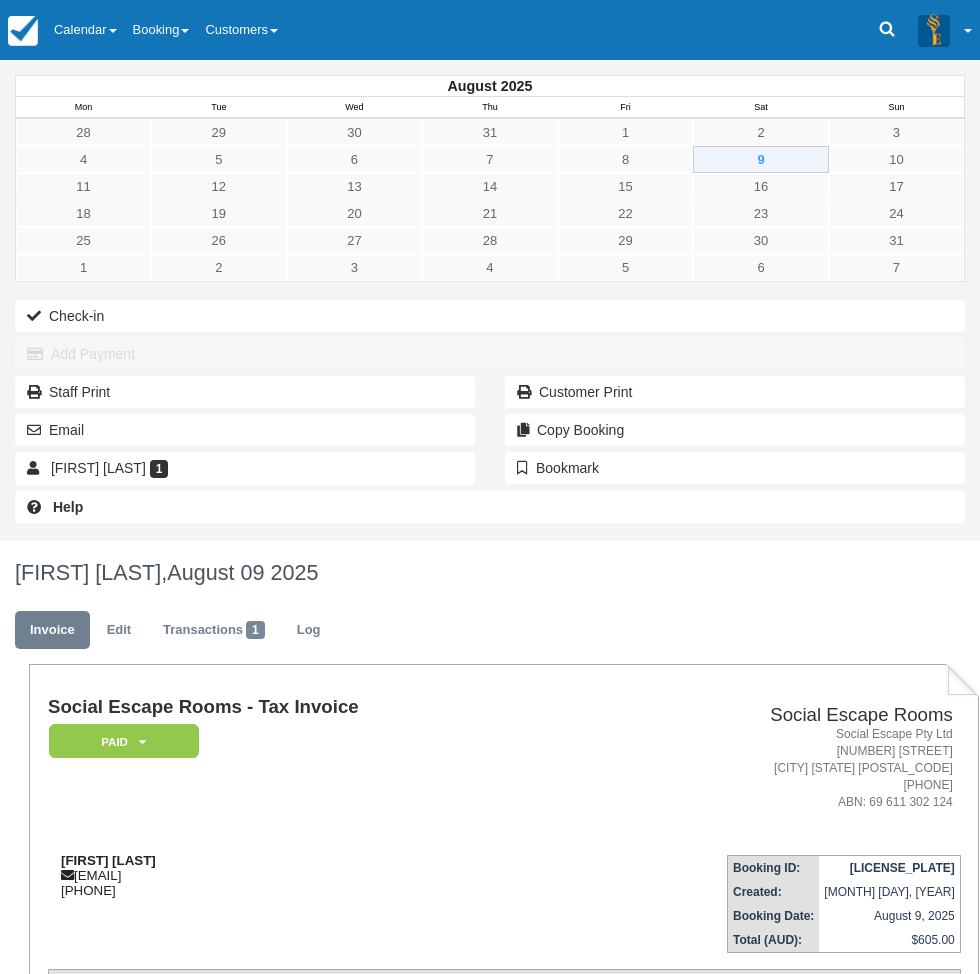 click on "[FIRST] [LAST]" at bounding box center (108, 860) 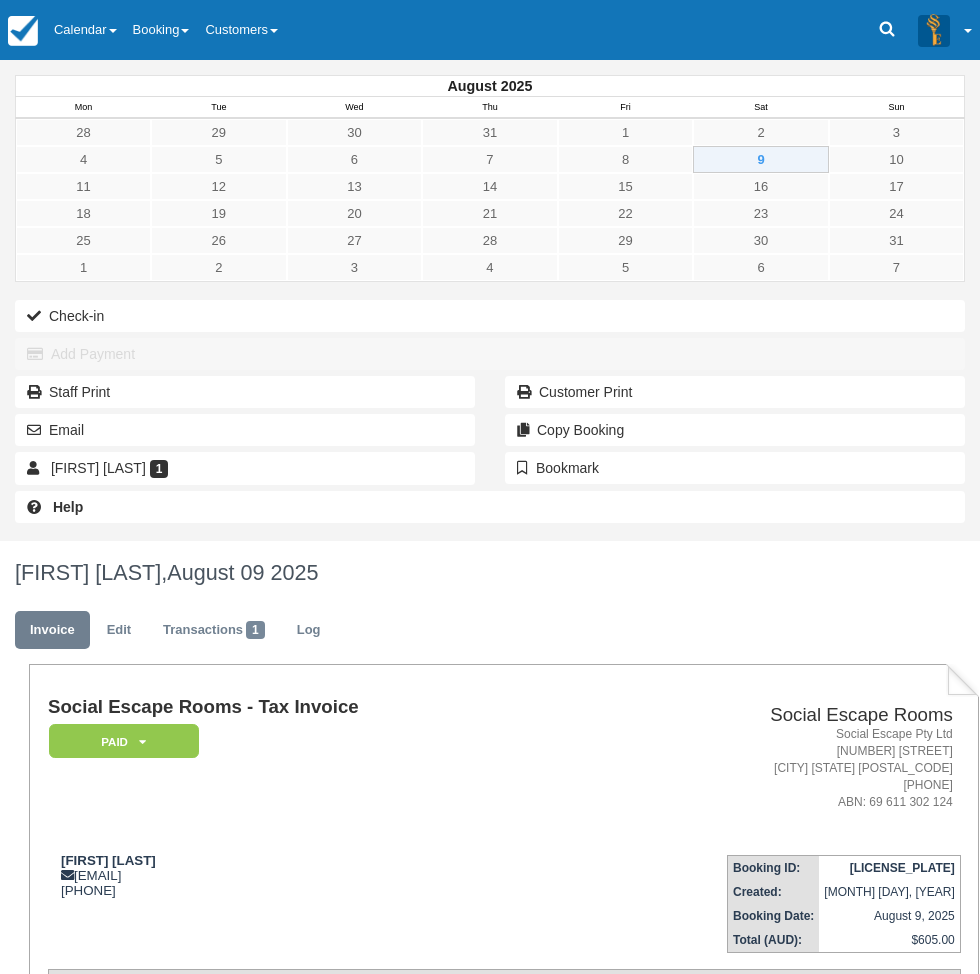 click on "August 2025 Mon Tue Wed Thu Fri Sat Sun
28
29
30
31
1
2
3
4
5
6
7
8
9
10
11
12
13
14
15
16
17
18
19
20
21
22
23
24
25
26
27
28
29
30
31
1" at bounding box center (490, 300) 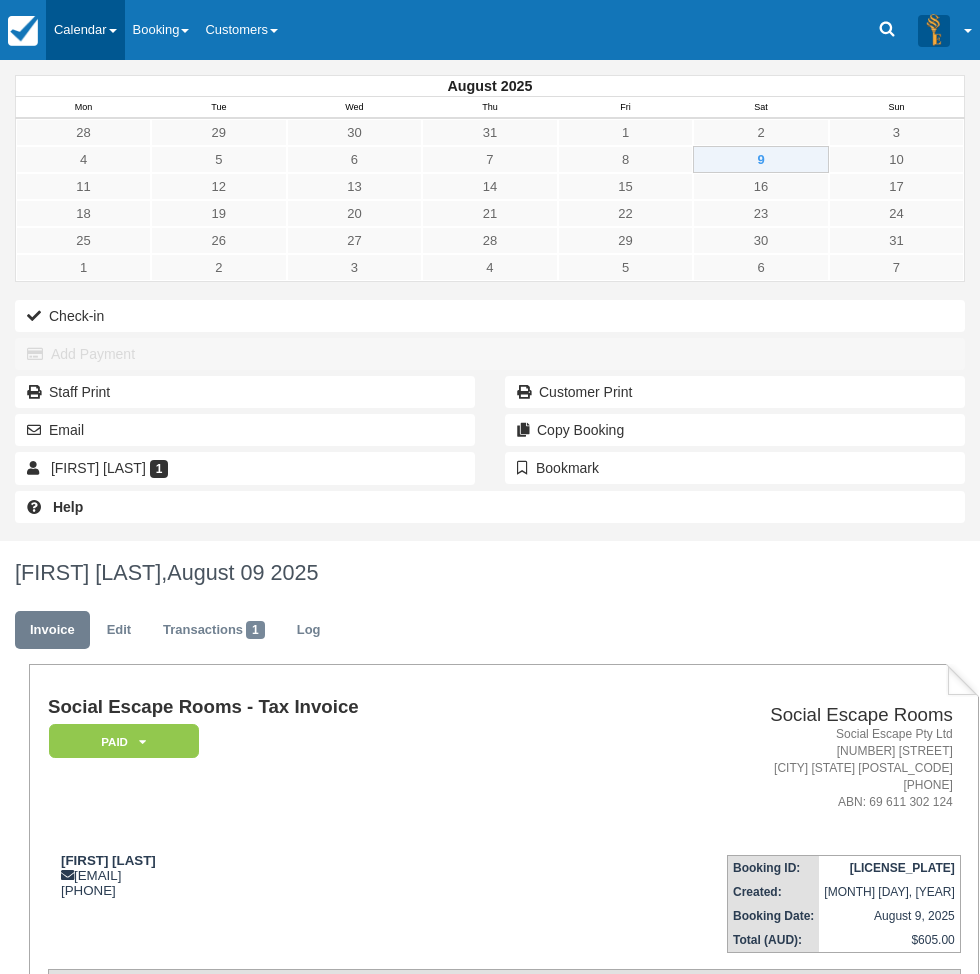 click on "Calendar" at bounding box center [85, 30] 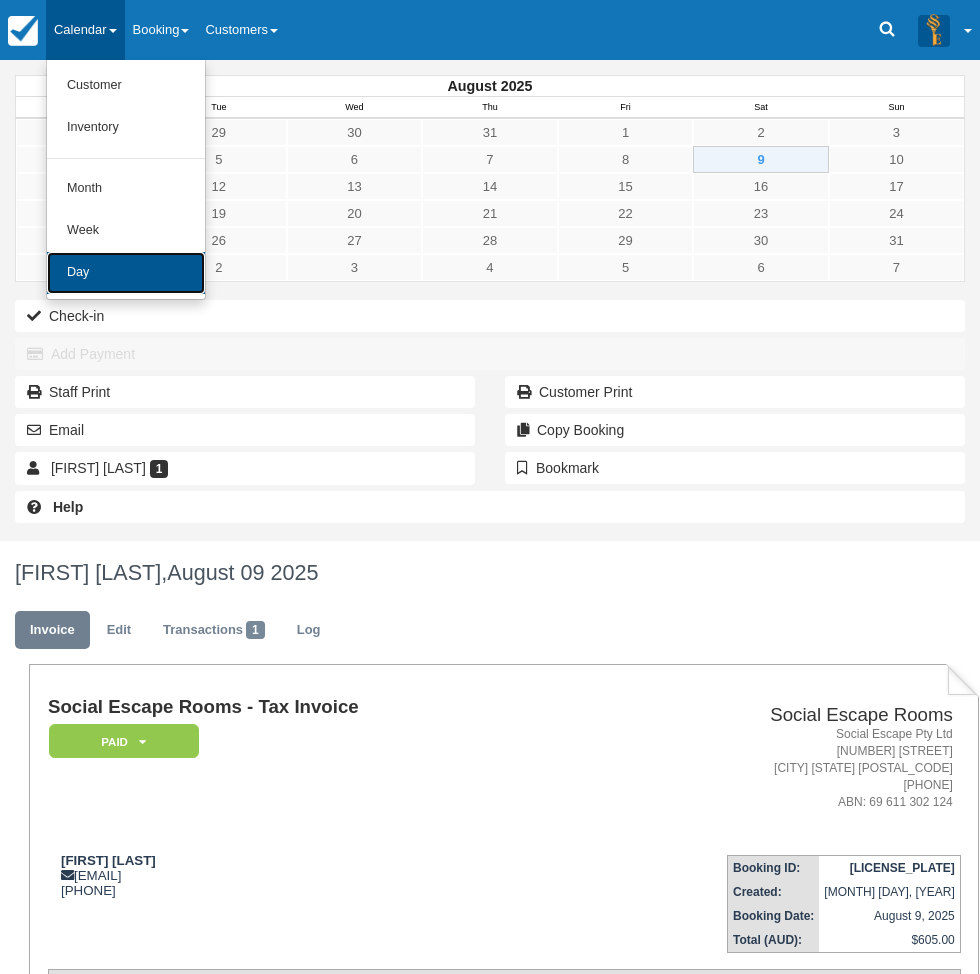 click on "Day" at bounding box center (126, 273) 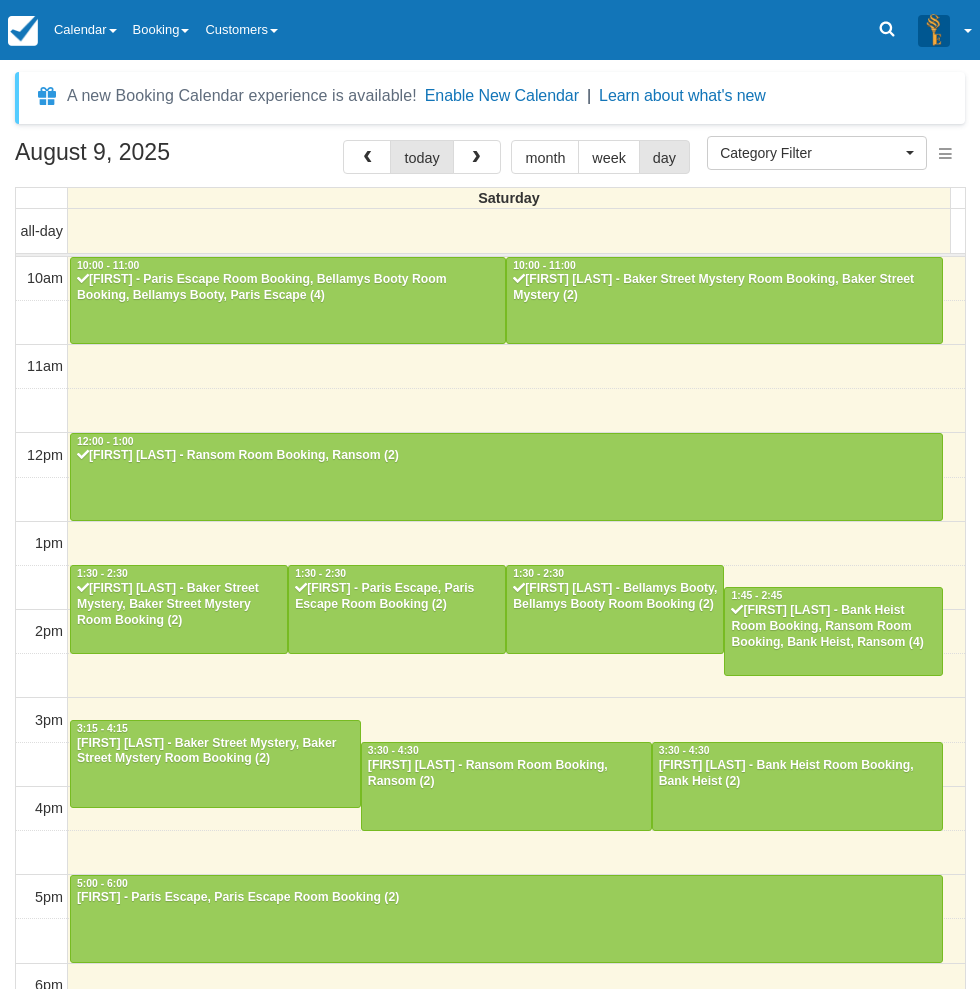 select 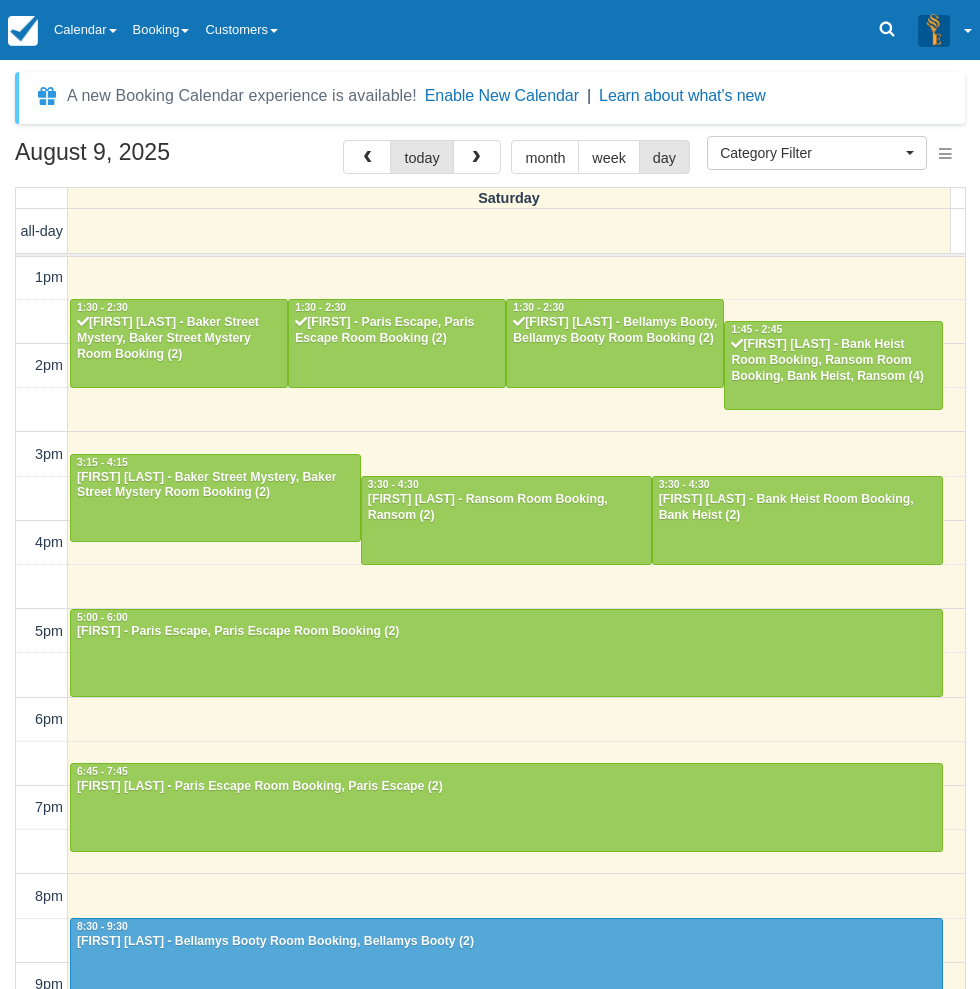 click on "August 9, 2025 today month week day Saturday all-day 10am 11am 12pm 1pm 2pm 3pm 4pm 5pm 6pm 7pm 8pm 9pm 10pm 10:00 - 11:00  [FIRST] - Paris Escape Room Booking, Bellamys Booty Room Booking, Bellamys Booty, Paris Escape (4) 10:00 - 11:00  [FIRST] [LAST] - Baker Street Mystery Room Booking, Baker Street Mystery (2) 12:00 - 1:00  [FIRST] [LAST] - Ransom Room Booking, Ransom (2) 1:30 - 2:30  [FIRST] [LAST] - Baker Street Mystery, Baker Street Mystery Room Booking (2) 1:30 - 2:30  [FIRST] - Paris Escape, Paris Escape Room Booking (2) 1:30 - 2:30  [FIRST] [LAST] - Bellamys Booty, Bellamys Booty Room Booking (2) 1:45 - 2:45  [FIRST] [LAST] - Bank Heist Room Booking, Ransom Room Booking, Bank Heist, Ransom (4) 3:15 - 4:15 [FIRST] [LAST] - Baker Street Mystery, Baker Street Mystery Room Booking (2) 3:30 - 4:30 [FIRST] [LAST] - Ransom Room Booking, Ransom (2) 3:30 - 4:30 [FIRST] [LAST] - Bank Heist Room Booking, Bank Heist (2) 5:00 - 6:00 [FIRST] - Paris Escape, Paris Escape Room Booking (2) 6:45 - 7:45 8:30 - 9:30" at bounding box center (490, 594) 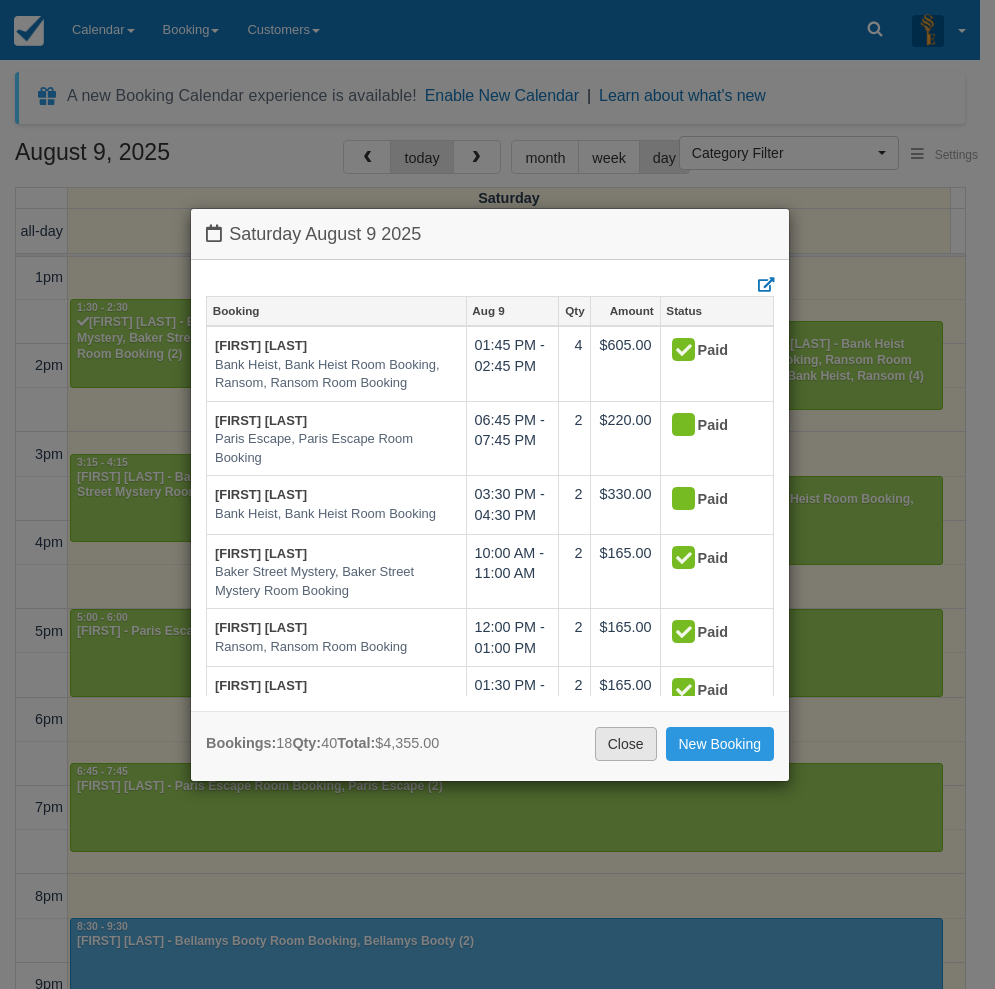 click on "Close" at bounding box center [626, 744] 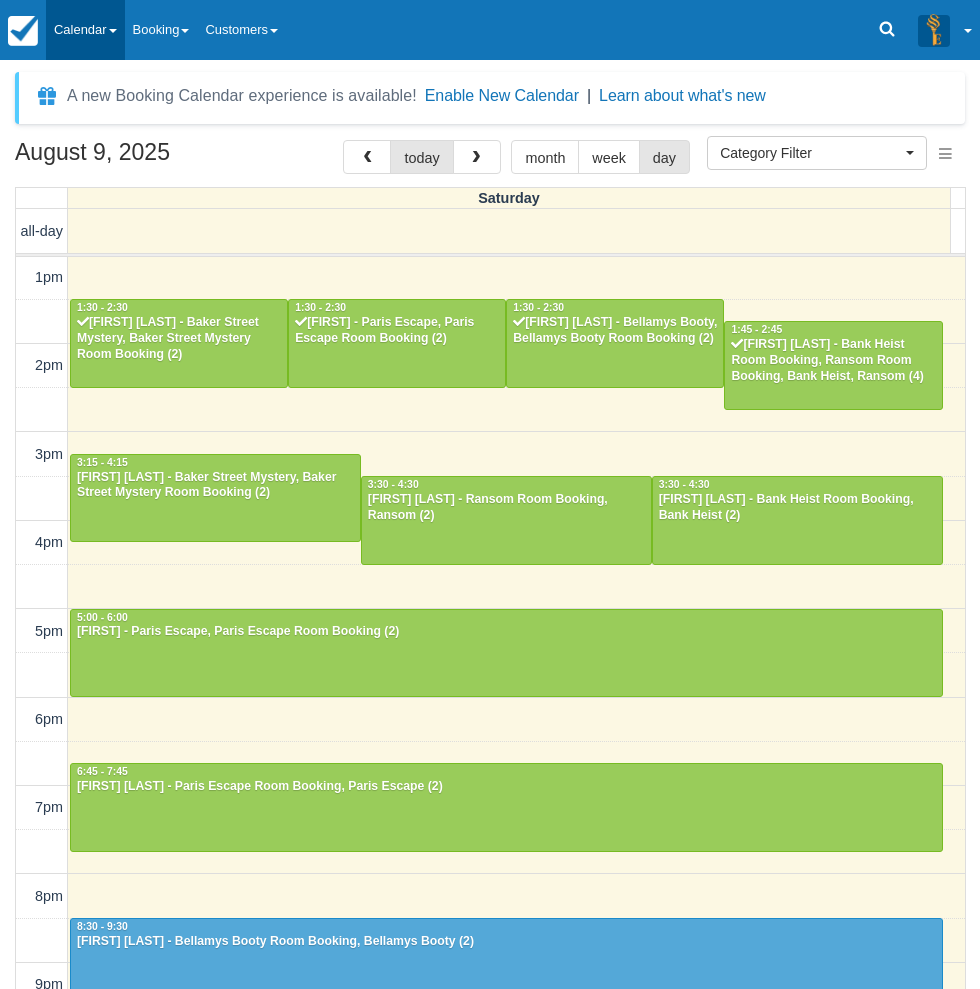 click on "Calendar" at bounding box center [85, 30] 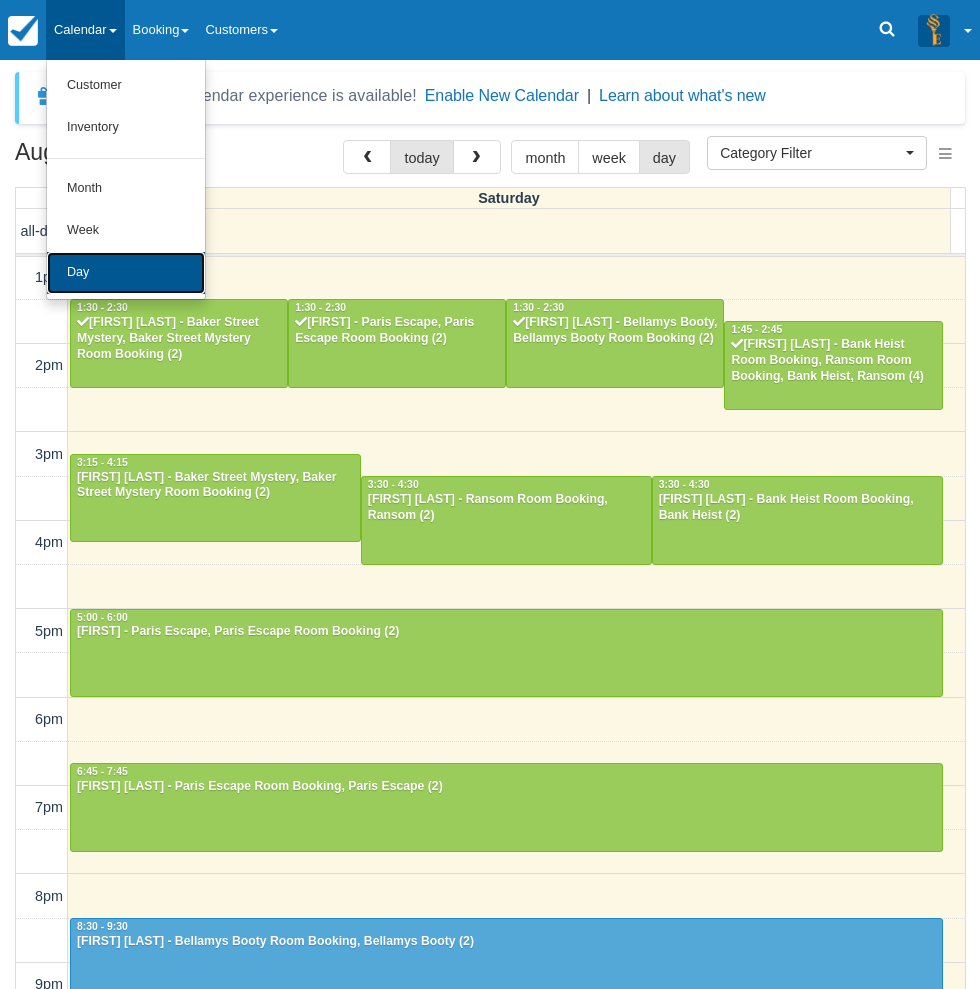 click on "Day" at bounding box center [126, 273] 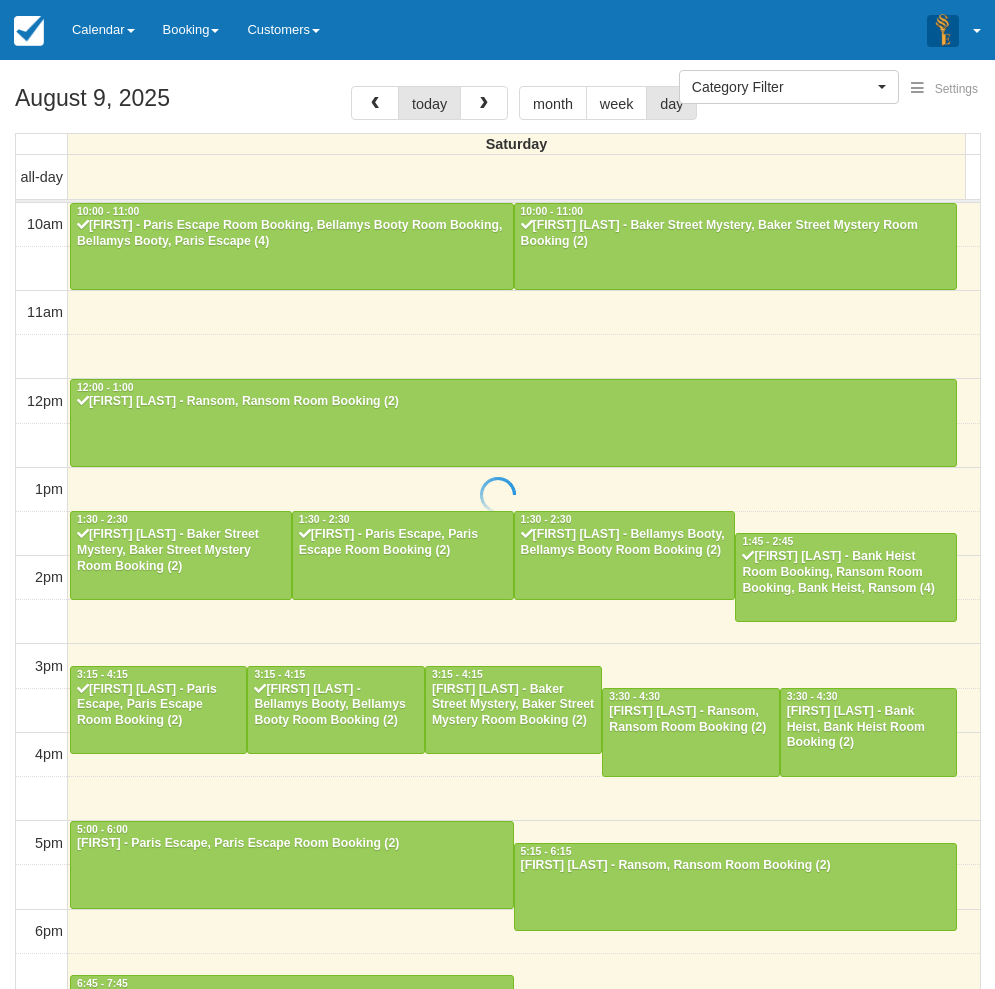 select 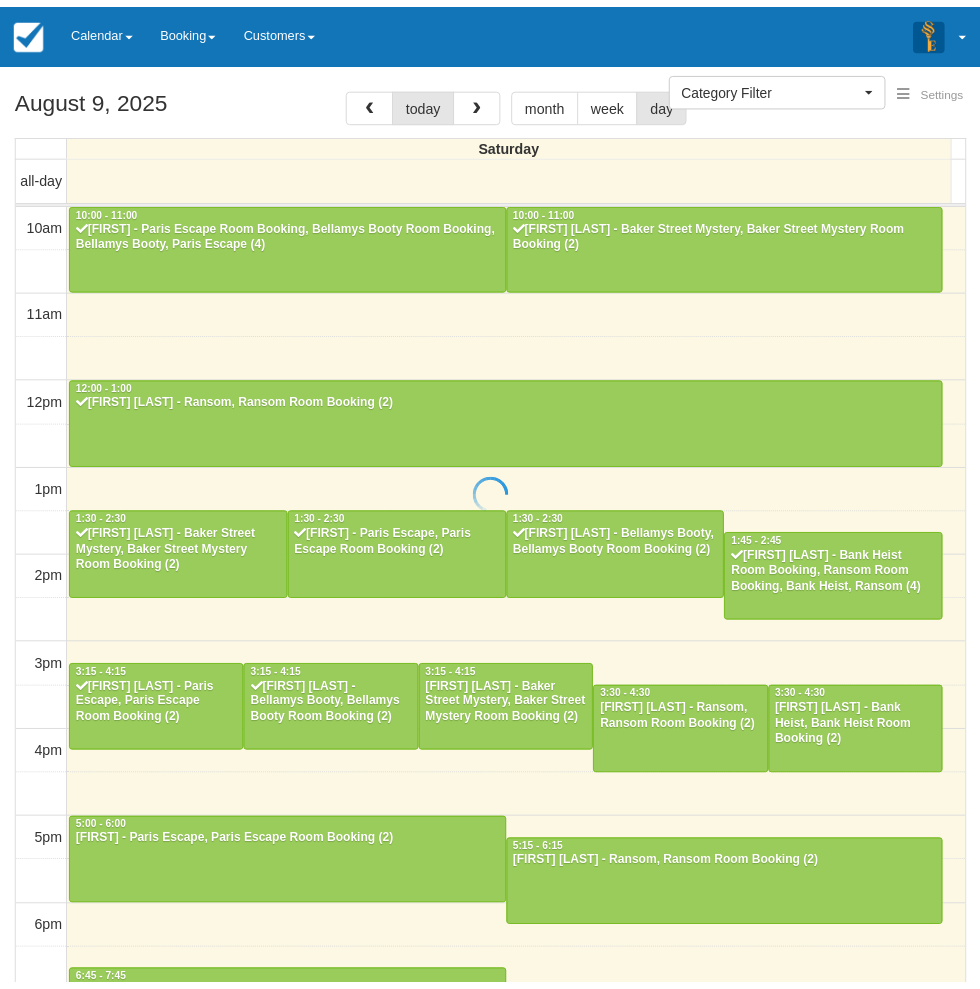 scroll, scrollTop: 0, scrollLeft: 0, axis: both 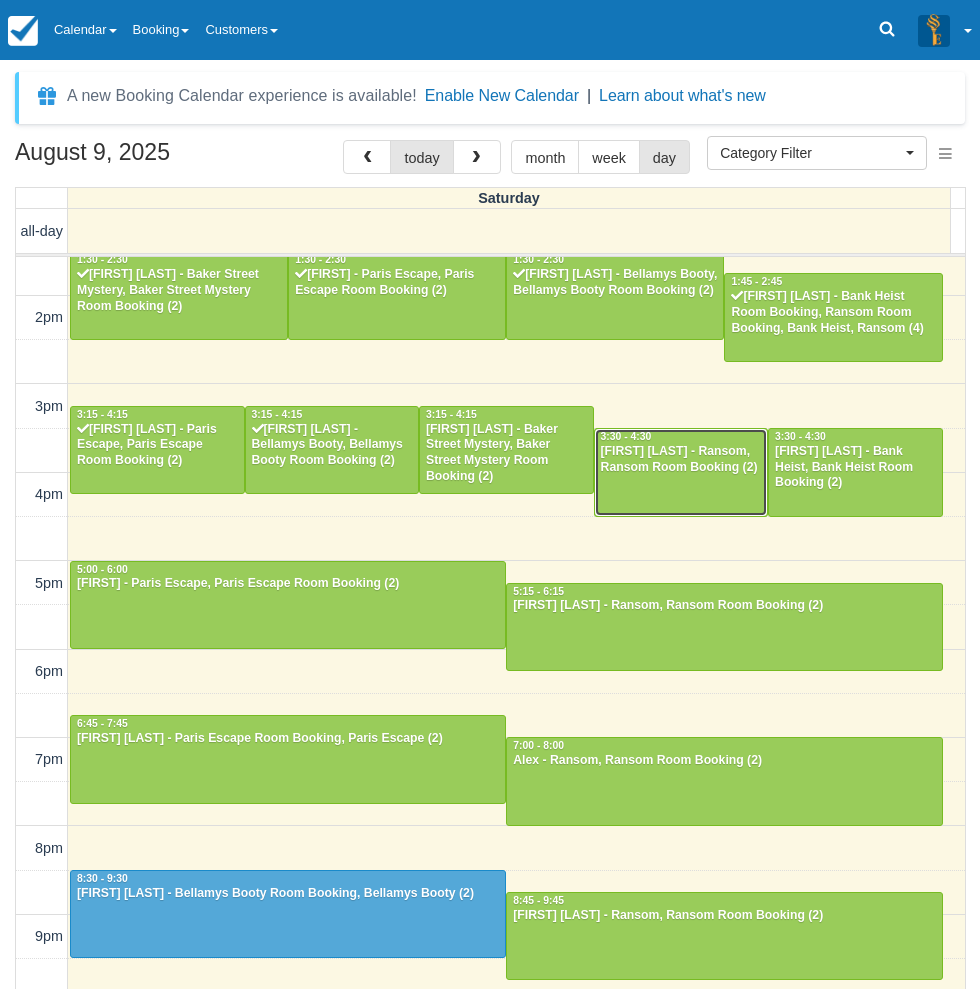 click on "Joanne Lad - Ransom, Ransom Room Booking (2)" at bounding box center (681, 460) 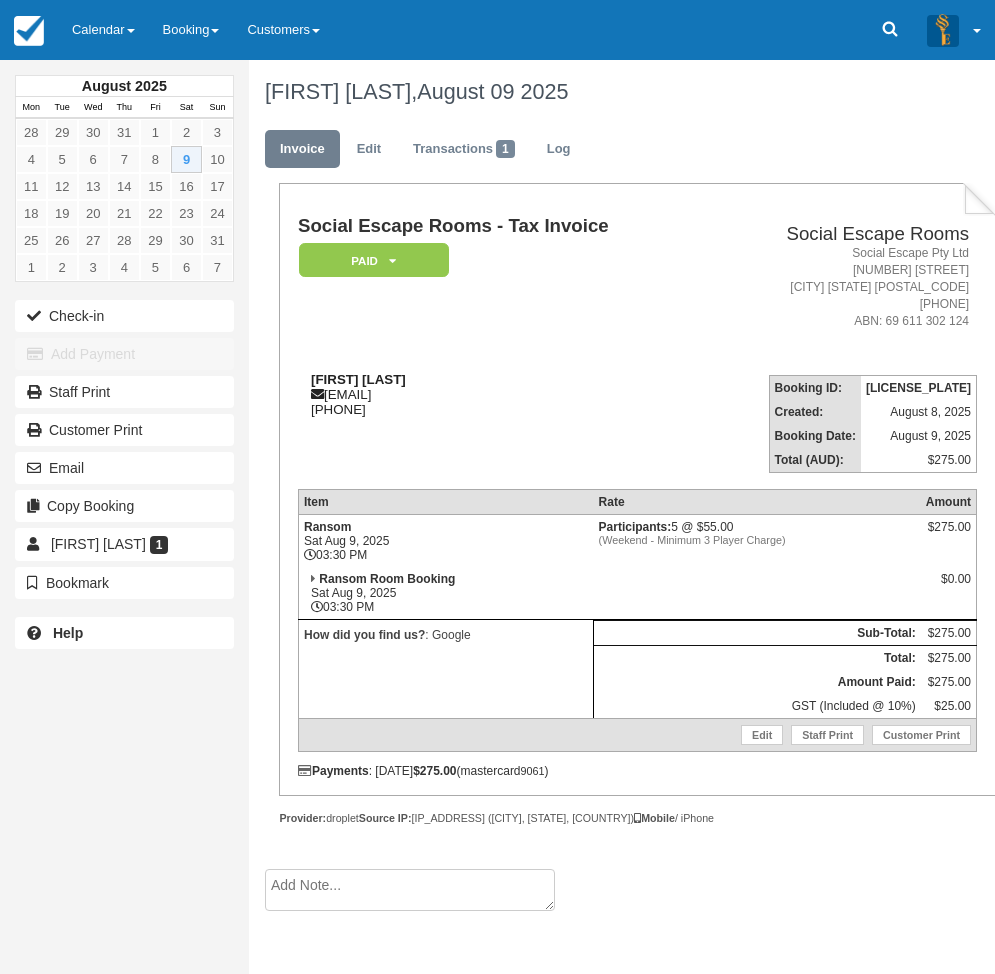 scroll, scrollTop: 0, scrollLeft: 0, axis: both 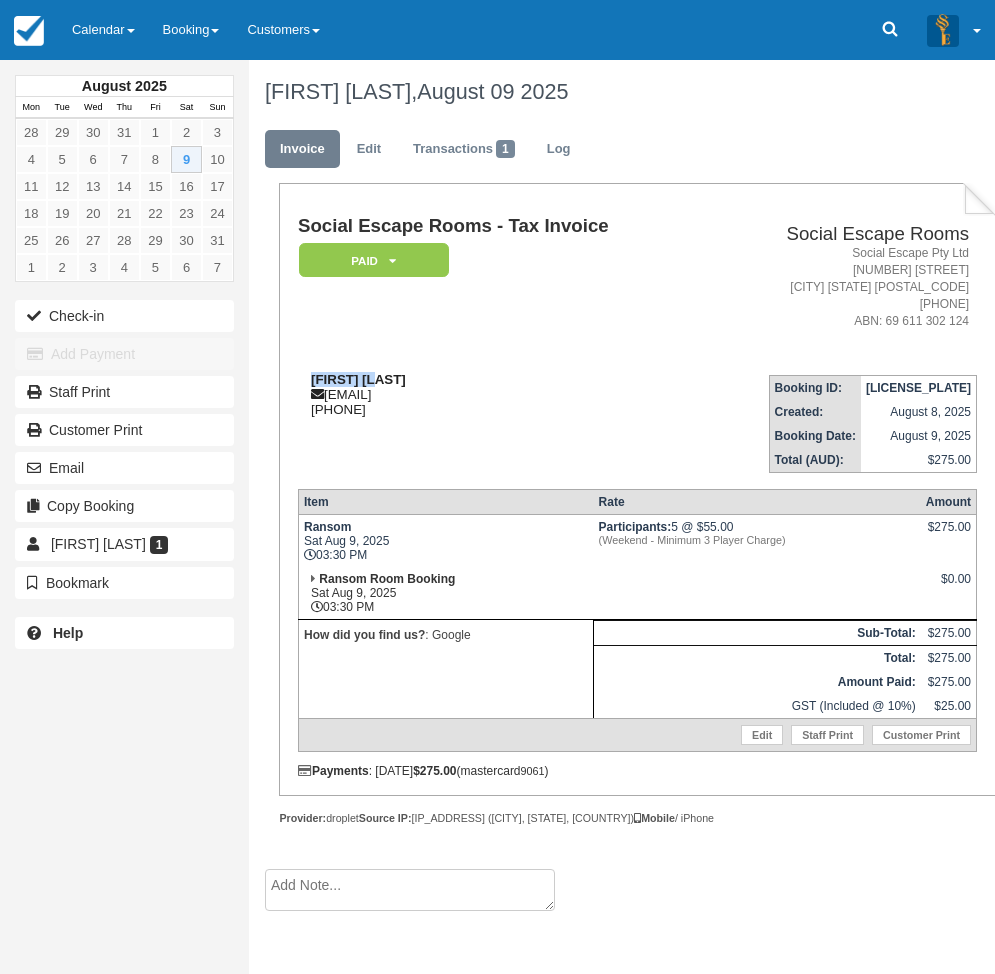 drag, startPoint x: 396, startPoint y: 381, endPoint x: 299, endPoint y: 378, distance: 97.04638 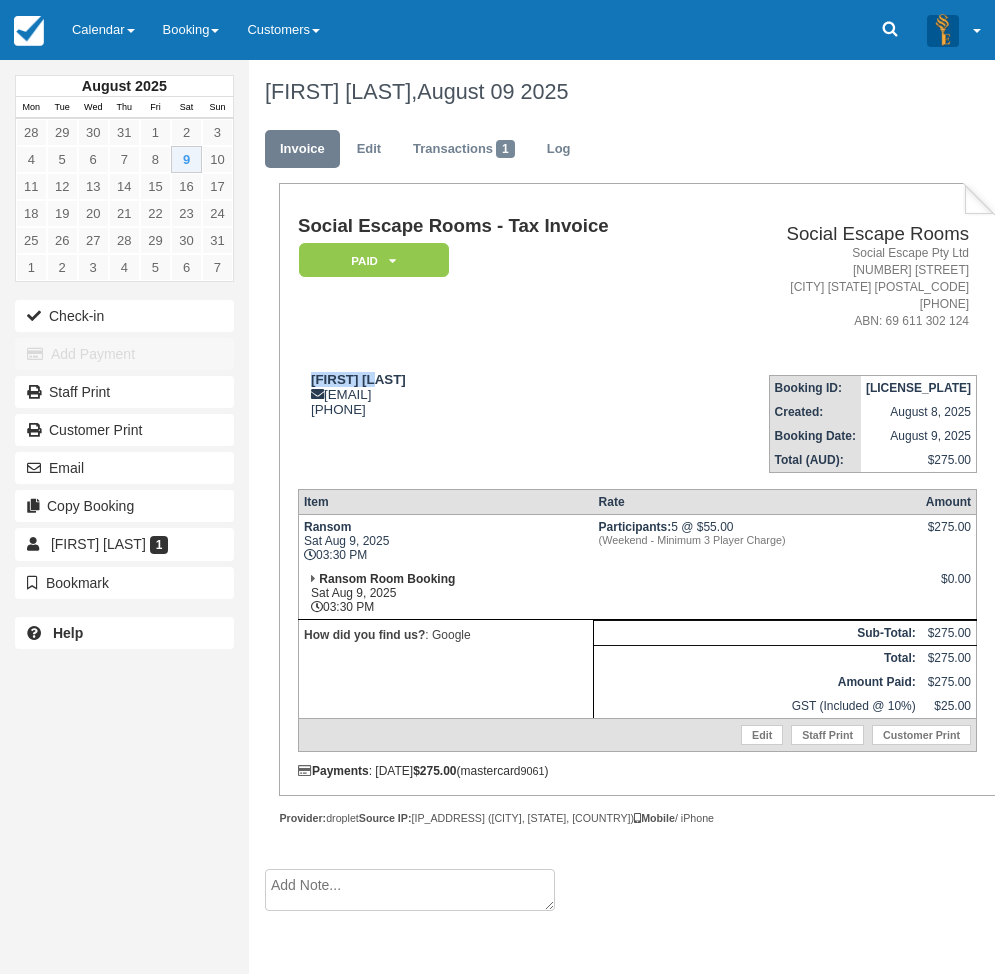 copy on "[FIRST] [LAST]" 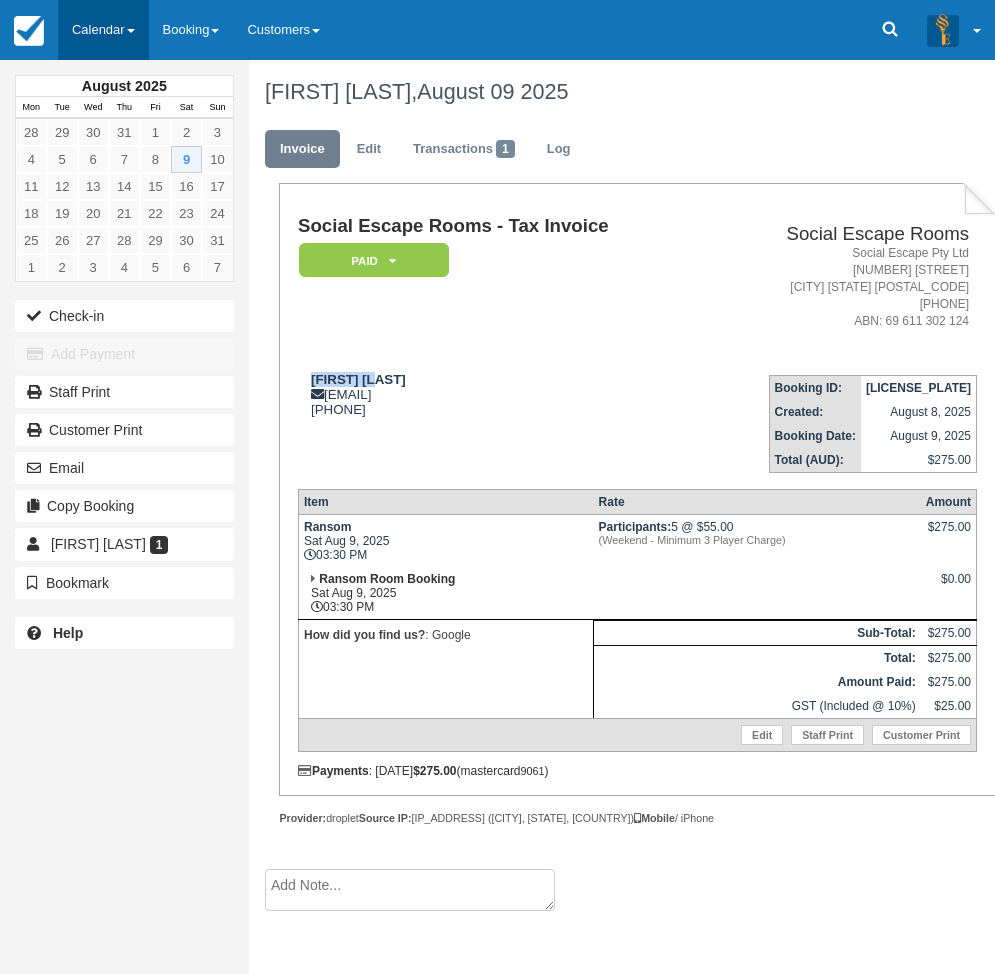 click on "Calendar" at bounding box center [103, 30] 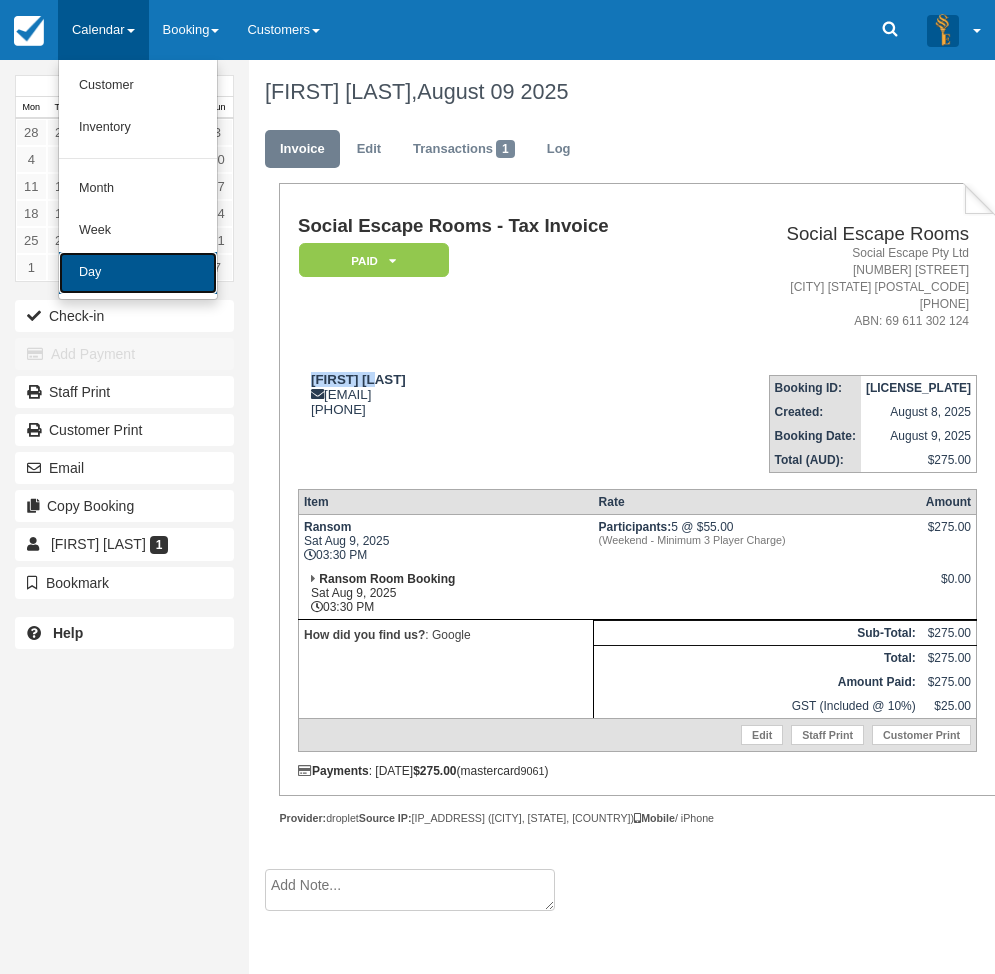 click on "Day" at bounding box center [138, 273] 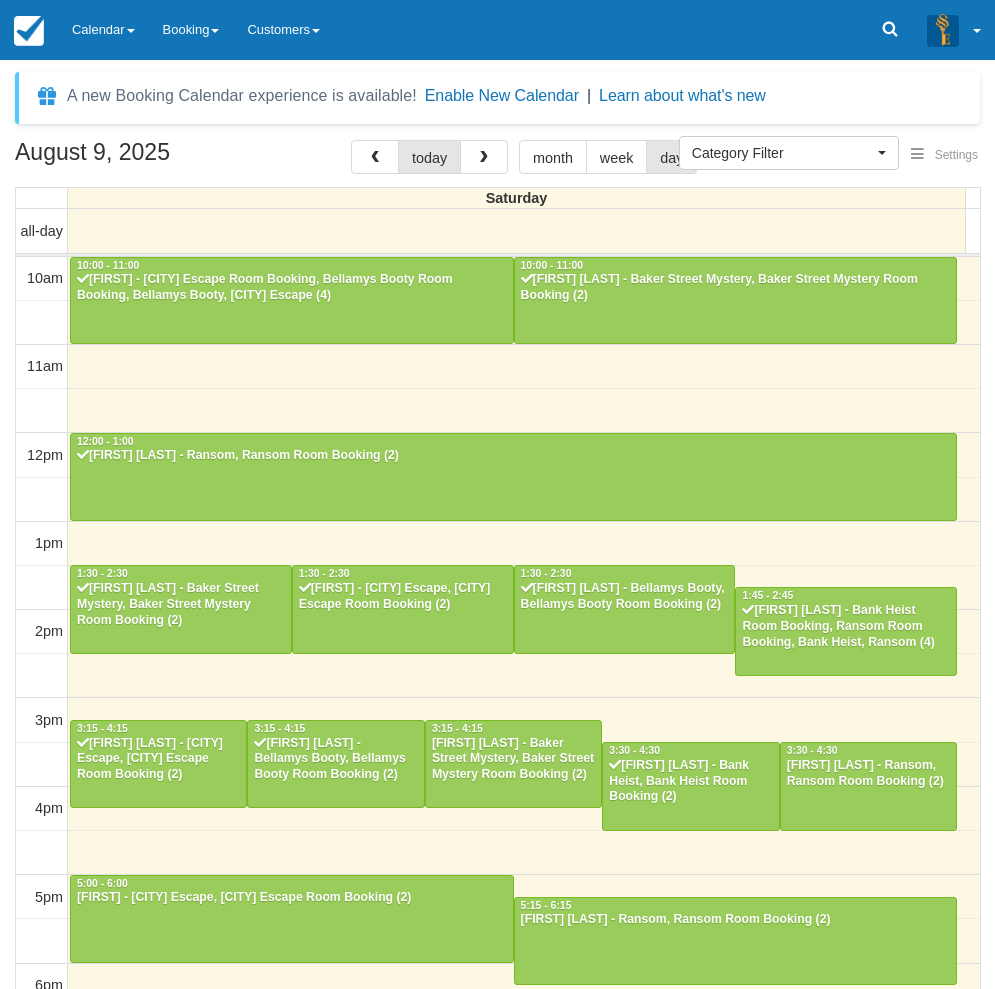 select 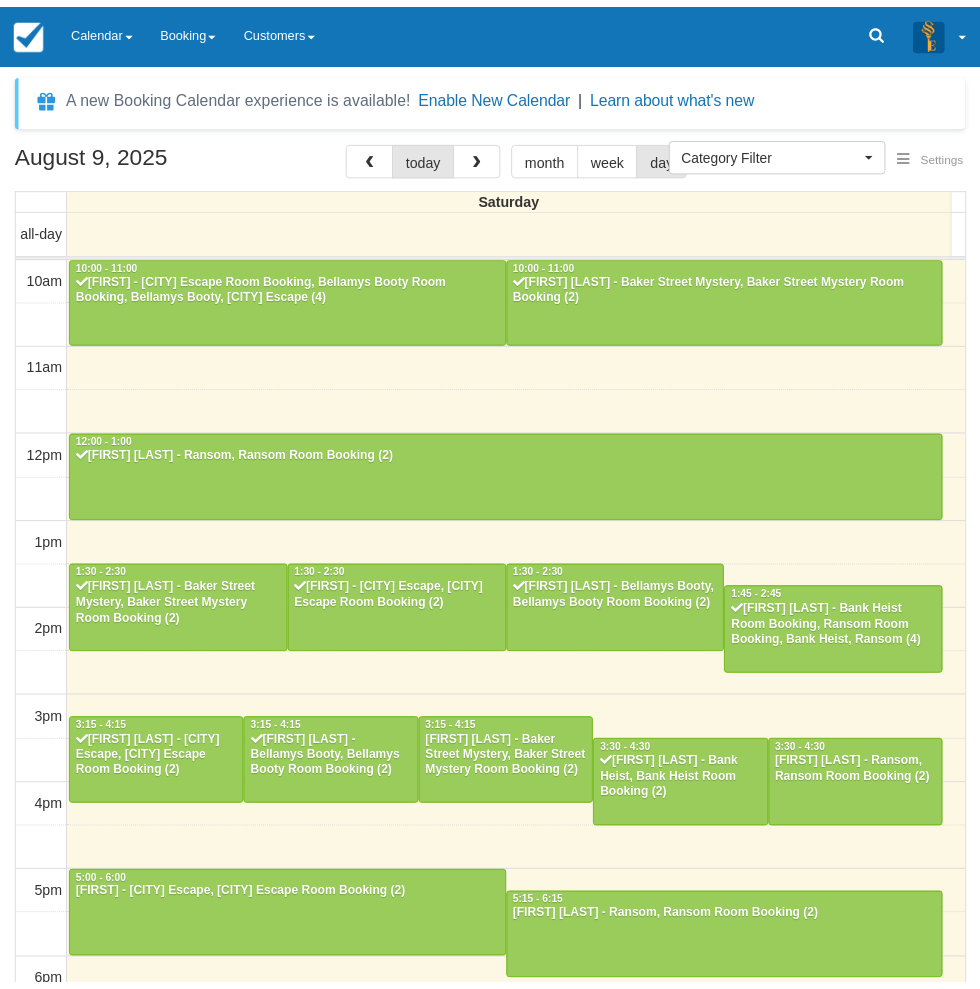 scroll, scrollTop: 0, scrollLeft: 0, axis: both 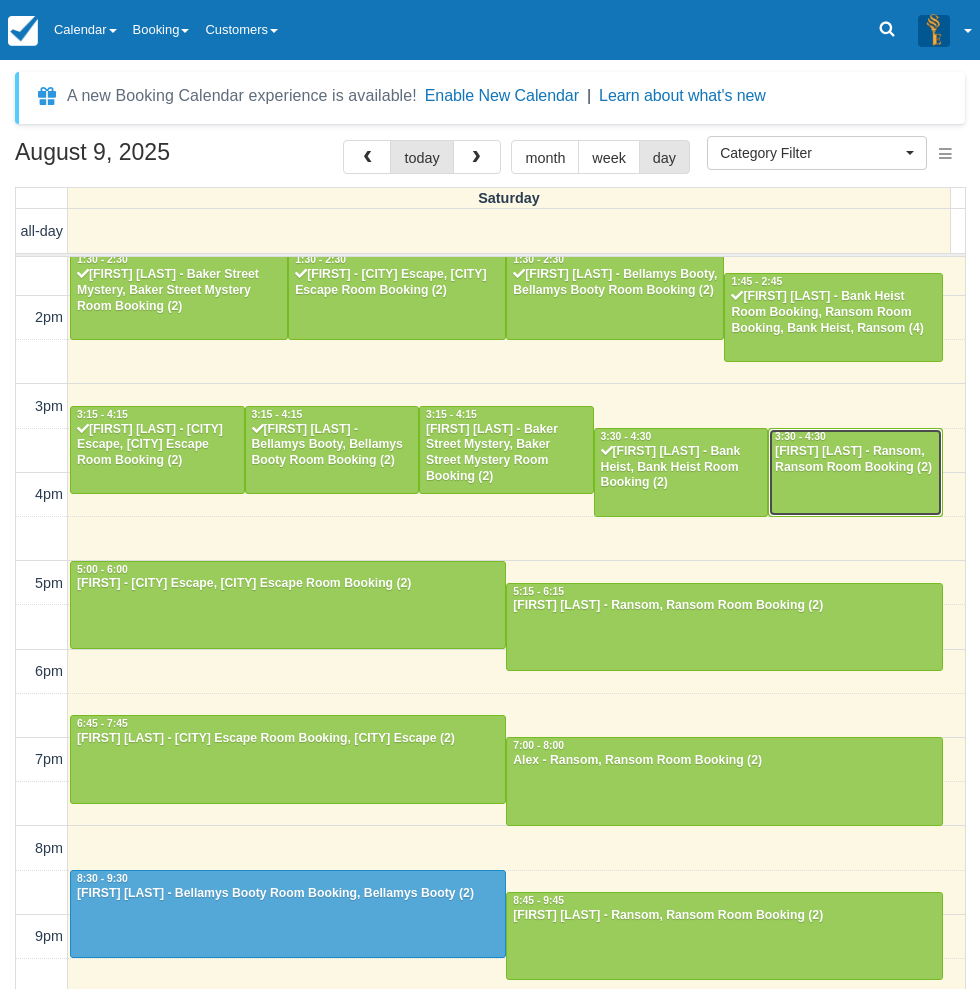 click on "Joanne Lad - Ransom, Ransom Room Booking (2)" at bounding box center [855, 460] 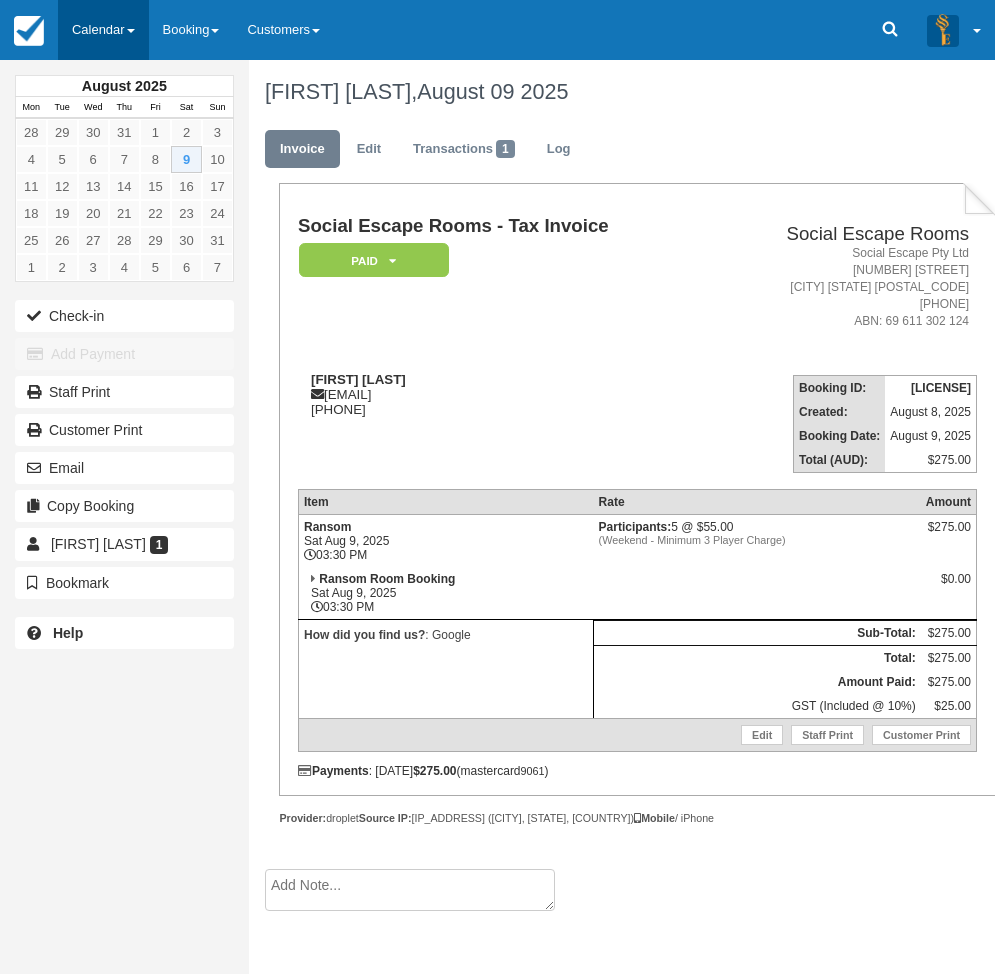 scroll, scrollTop: 0, scrollLeft: 0, axis: both 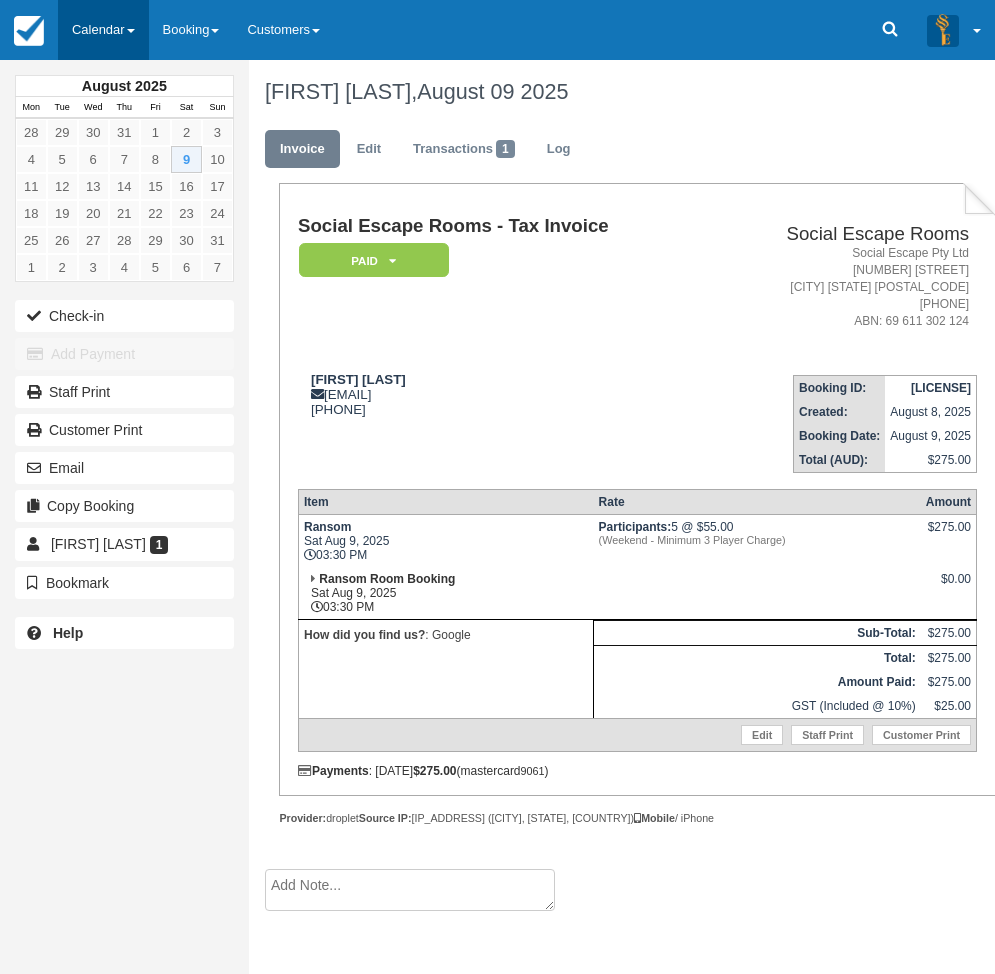 click on "Calendar" at bounding box center [103, 30] 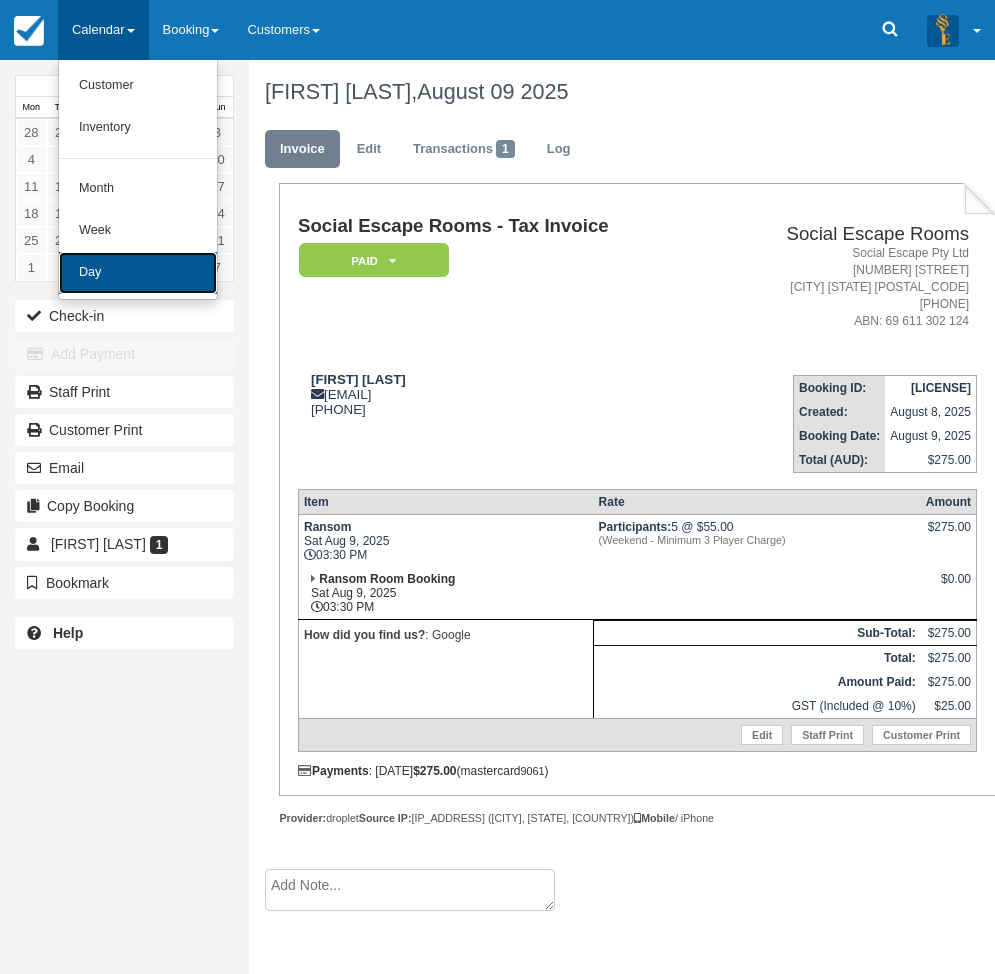 click on "Day" at bounding box center [138, 273] 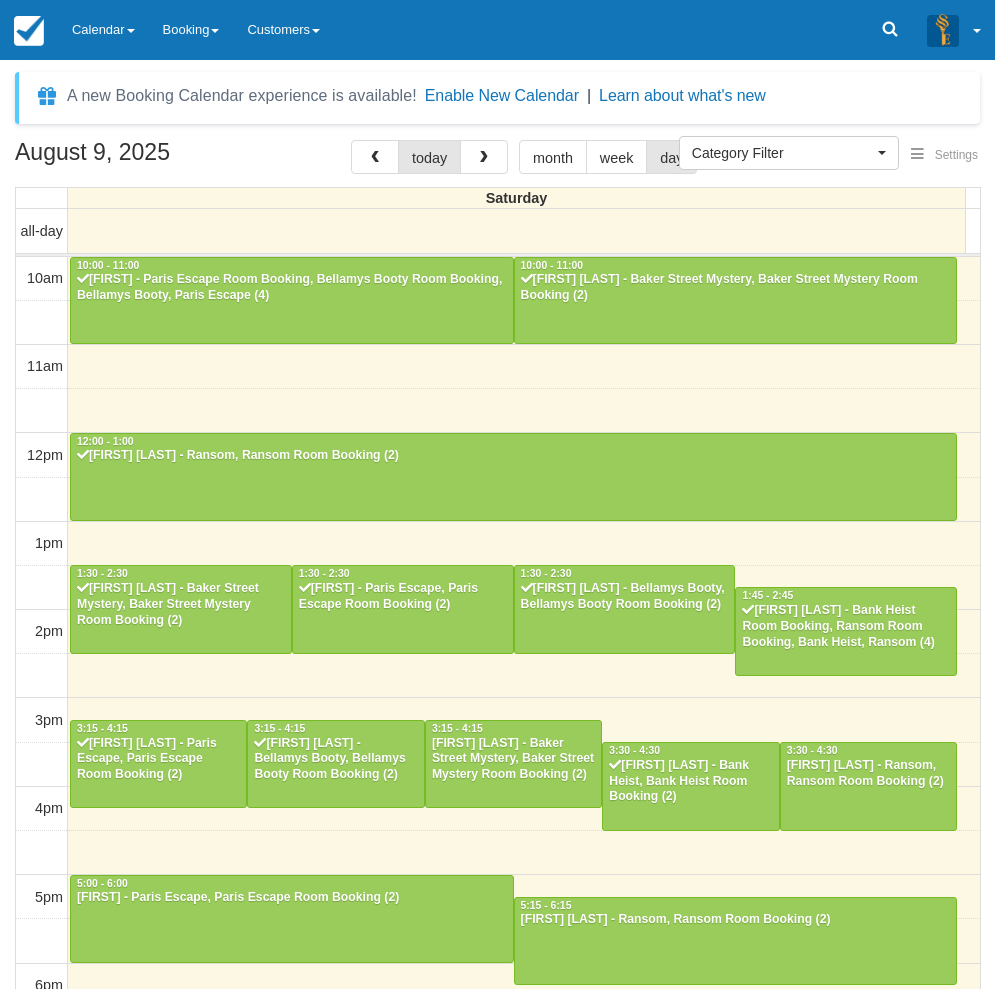 select 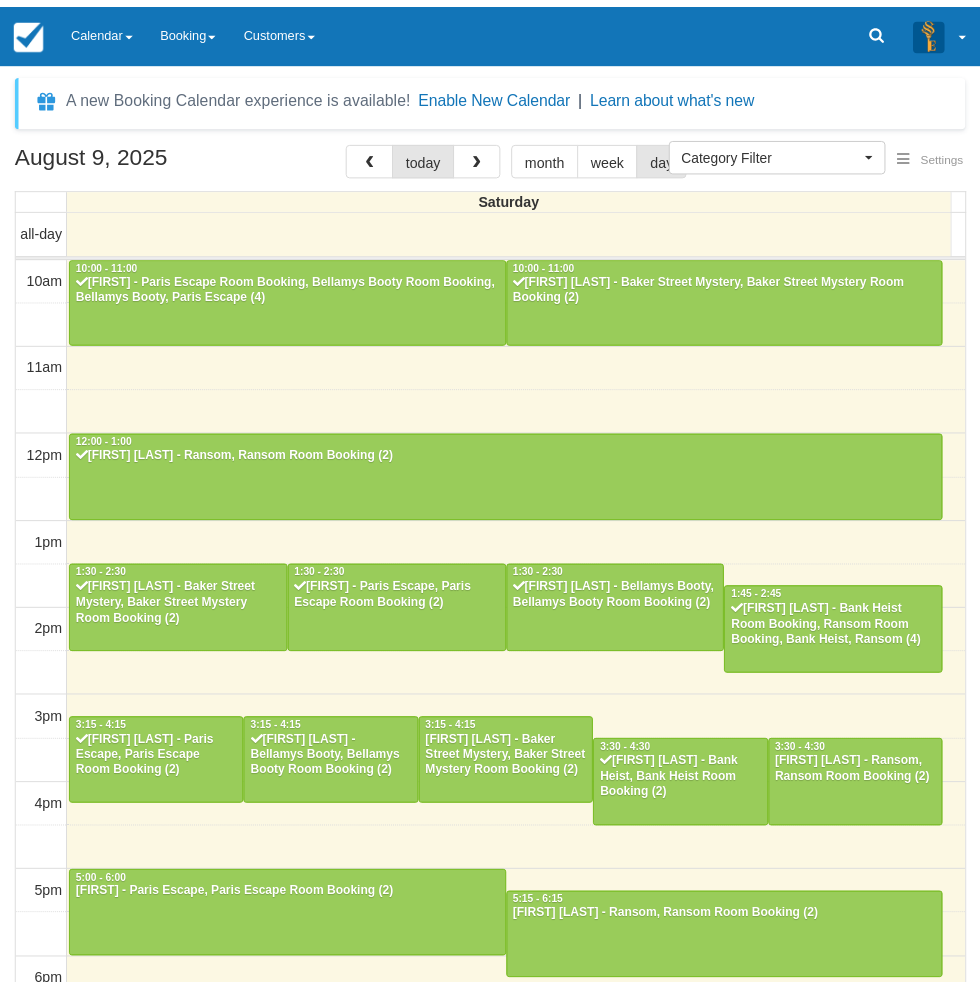 scroll, scrollTop: 0, scrollLeft: 0, axis: both 